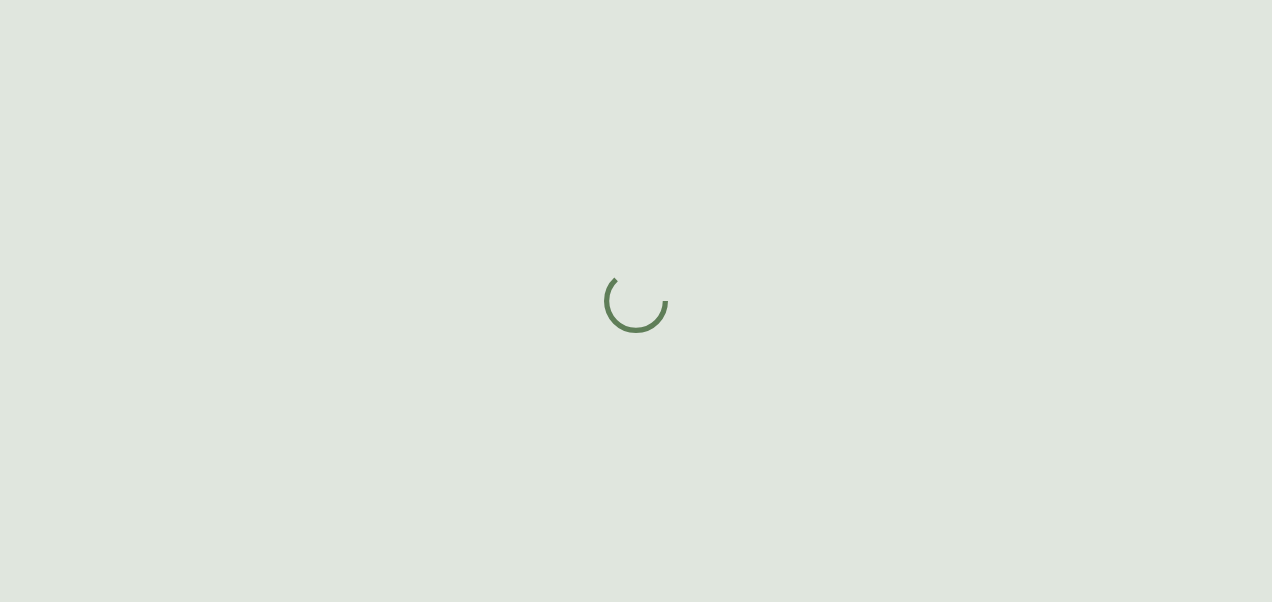 scroll, scrollTop: 0, scrollLeft: 0, axis: both 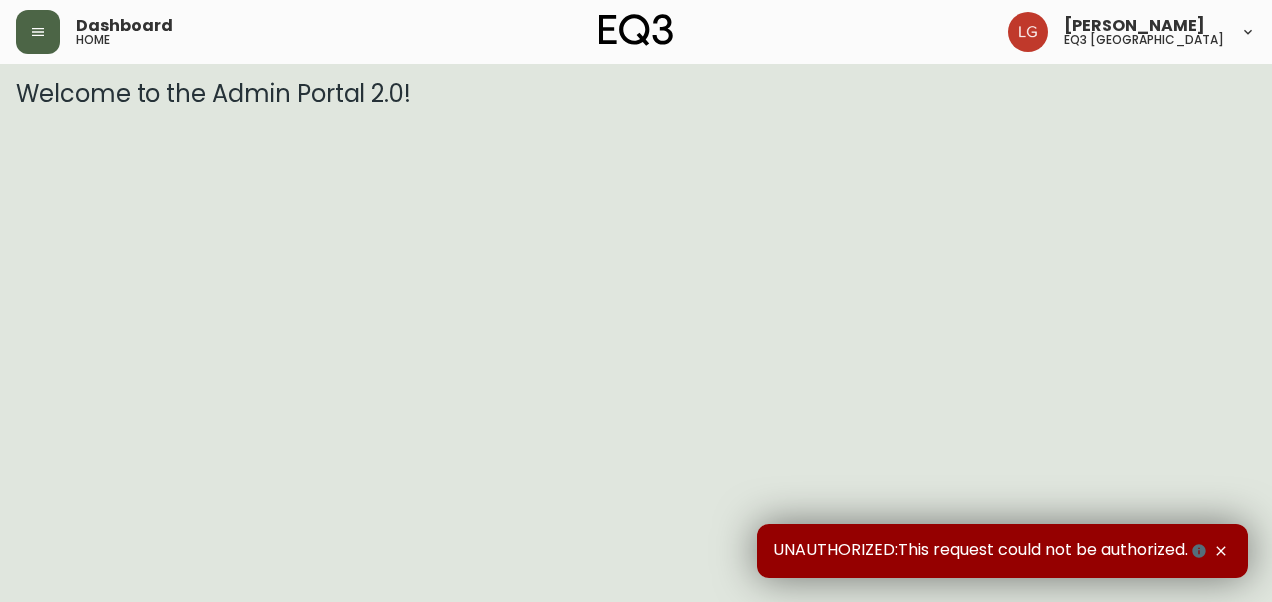 click at bounding box center (38, 32) 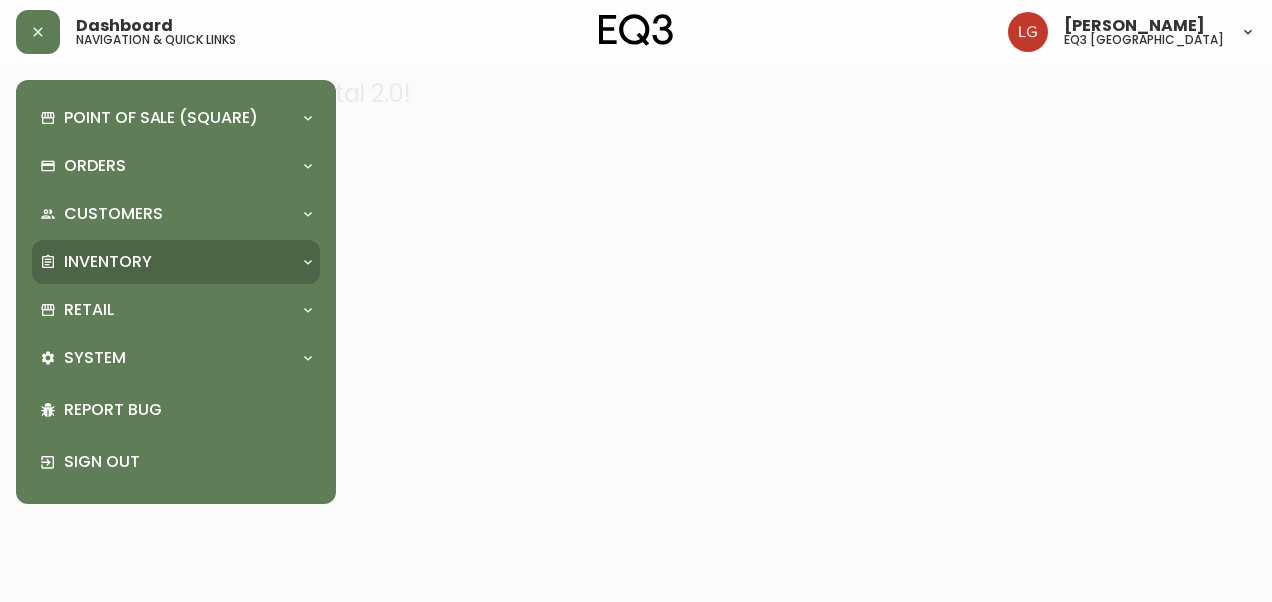 click on "Inventory" at bounding box center [176, 262] 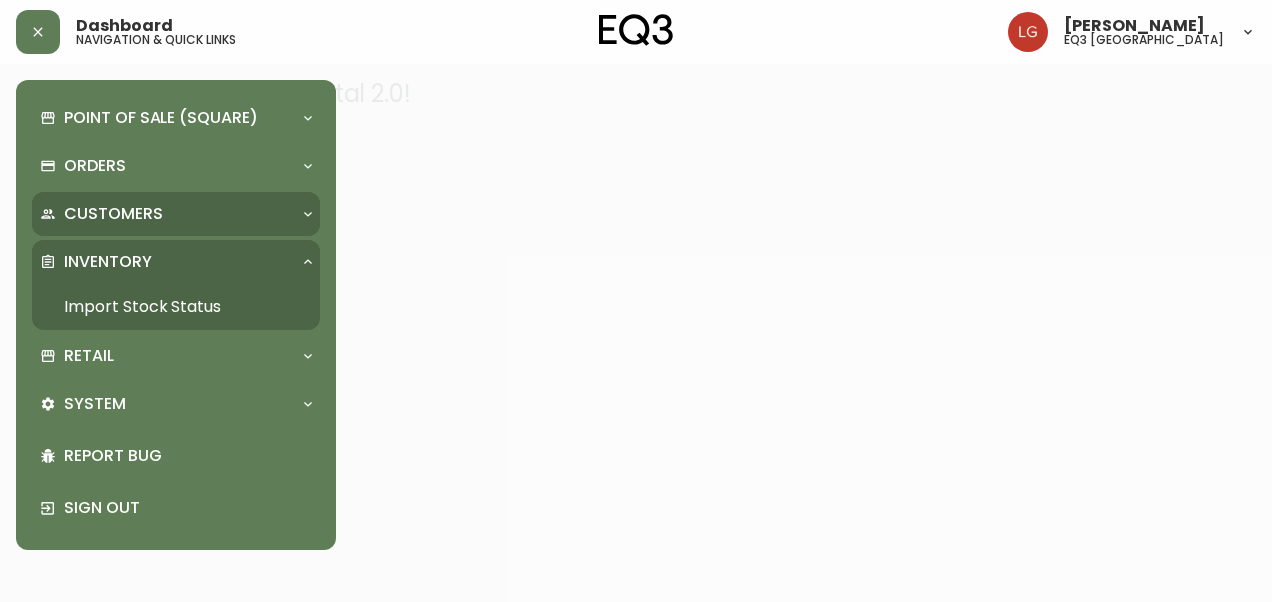 click on "Customers" at bounding box center [113, 214] 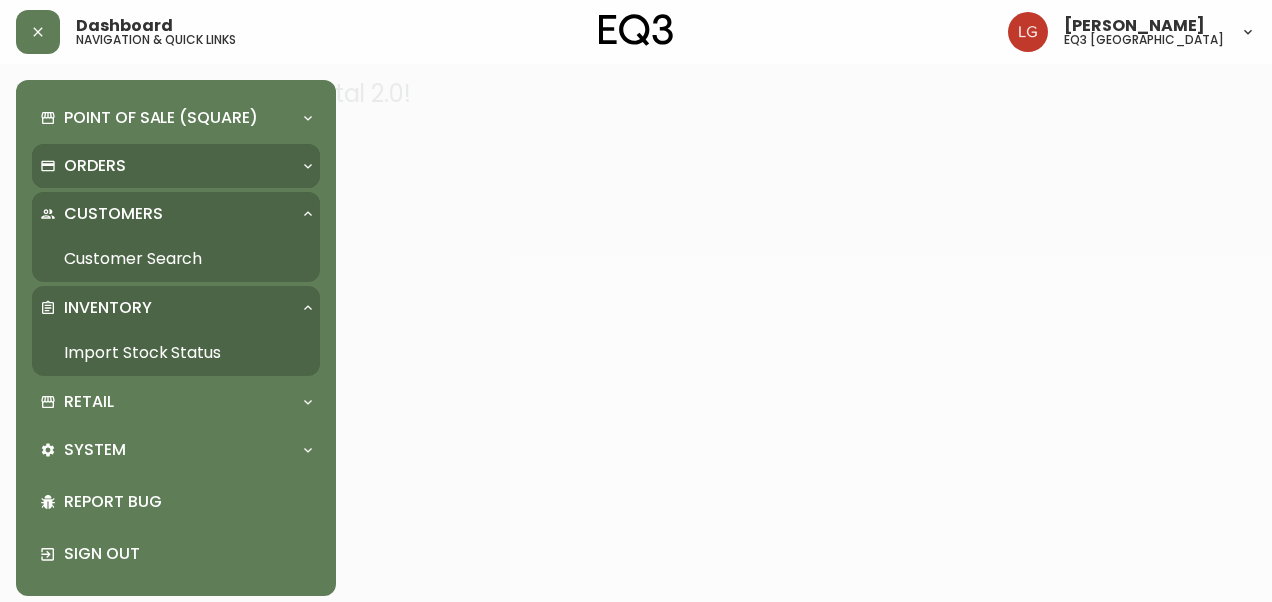 click on "Orders" at bounding box center (95, 166) 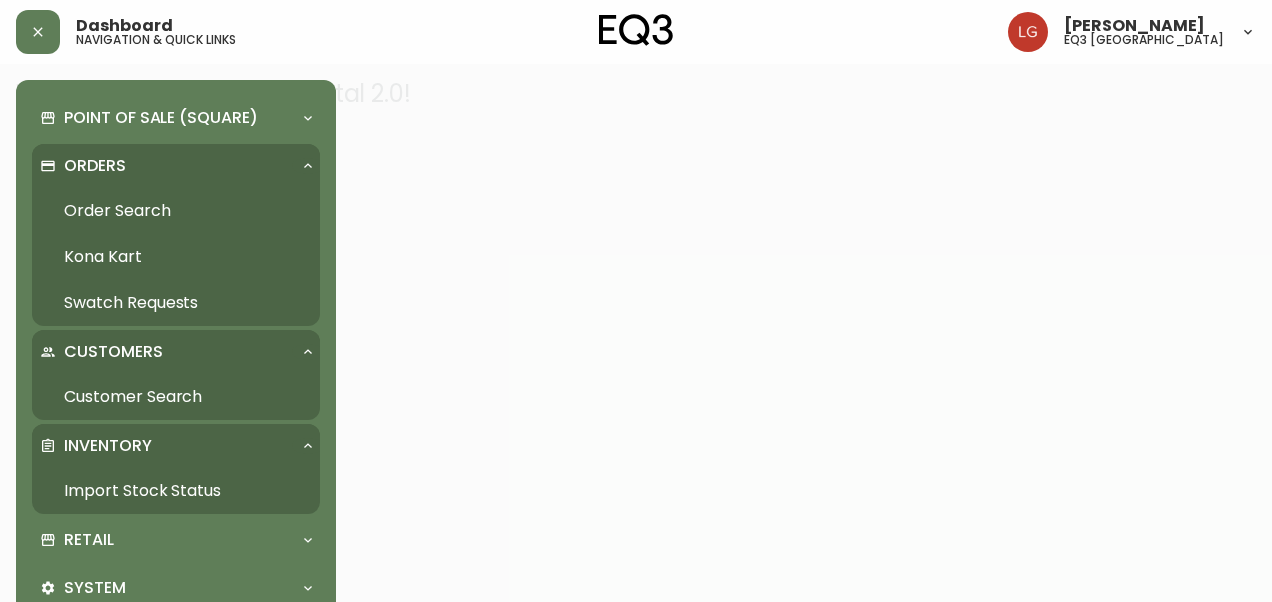click on "Import Stock Status" at bounding box center (176, 491) 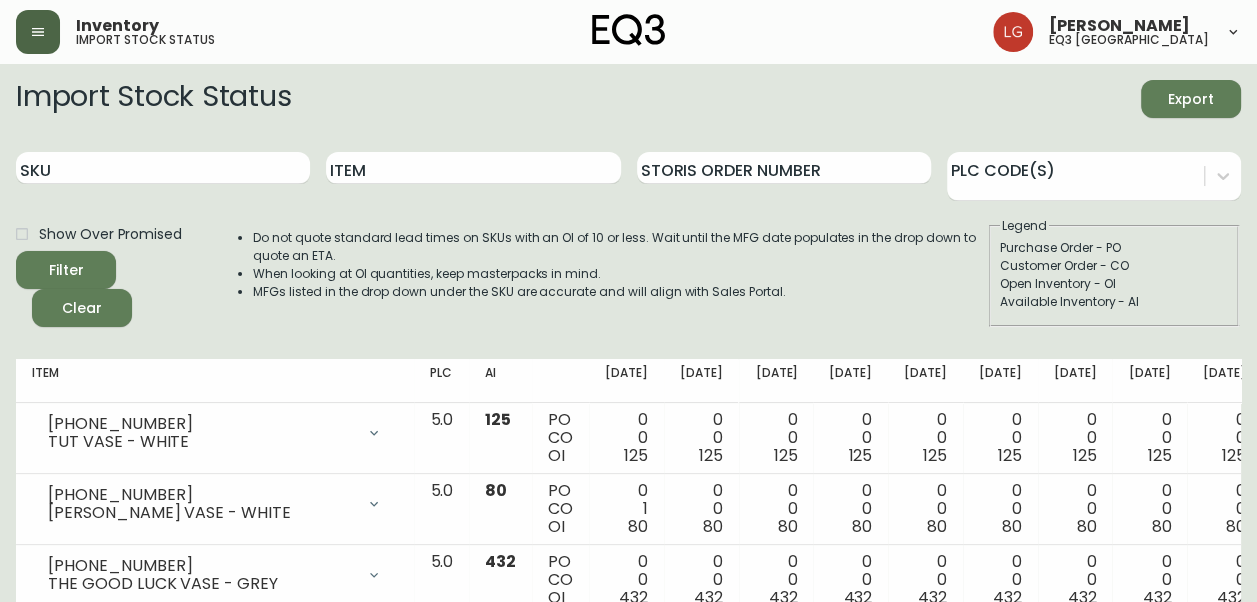 click 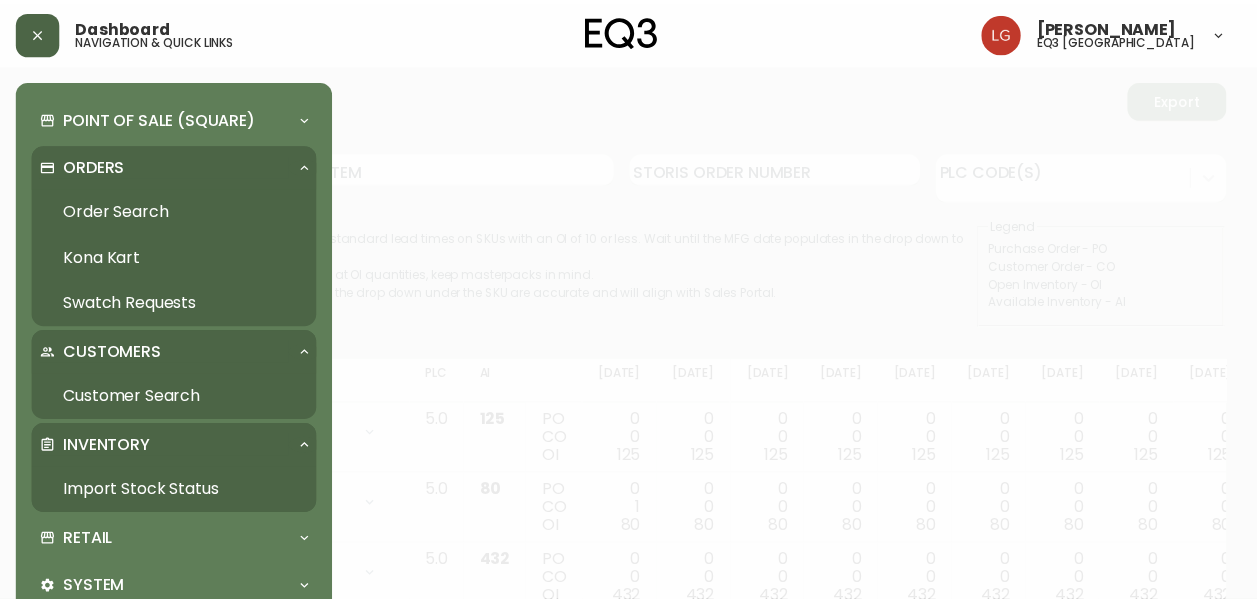 scroll, scrollTop: 148, scrollLeft: 0, axis: vertical 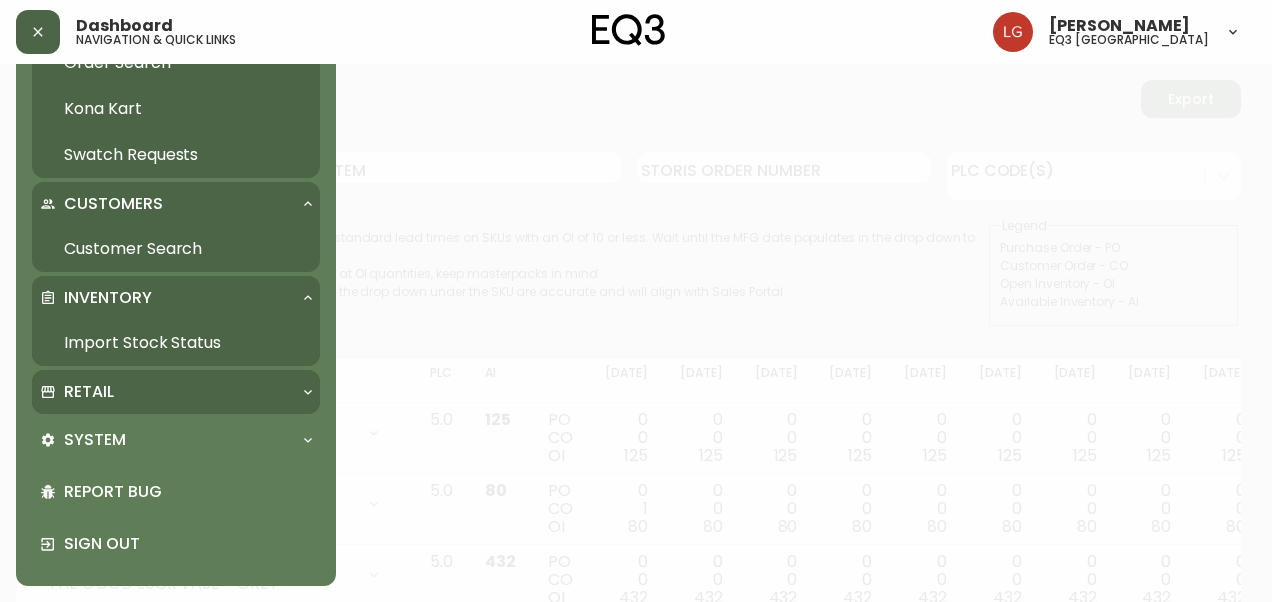 click on "Retail" at bounding box center (176, 392) 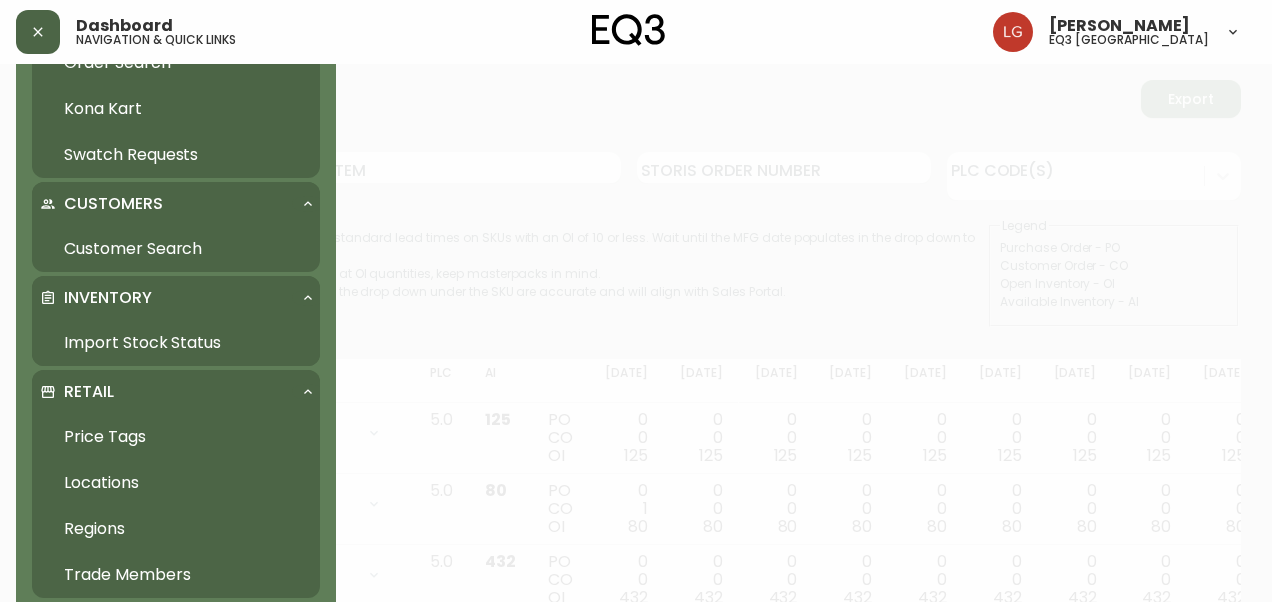 click on "Trade Members" at bounding box center (176, 575) 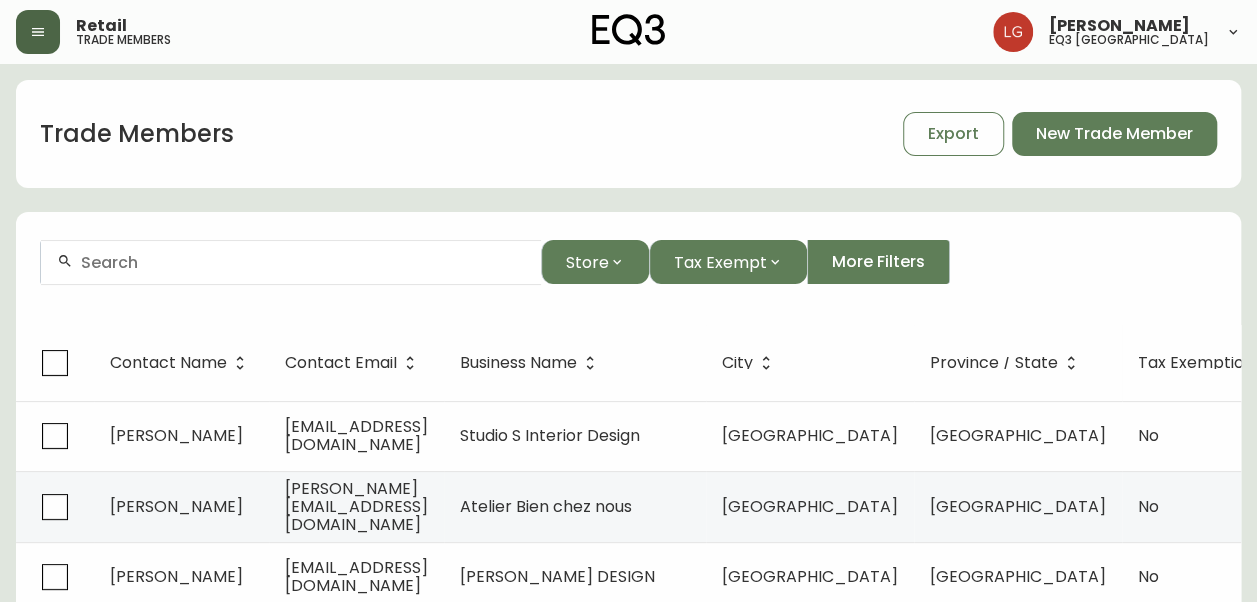 click at bounding box center (303, 262) 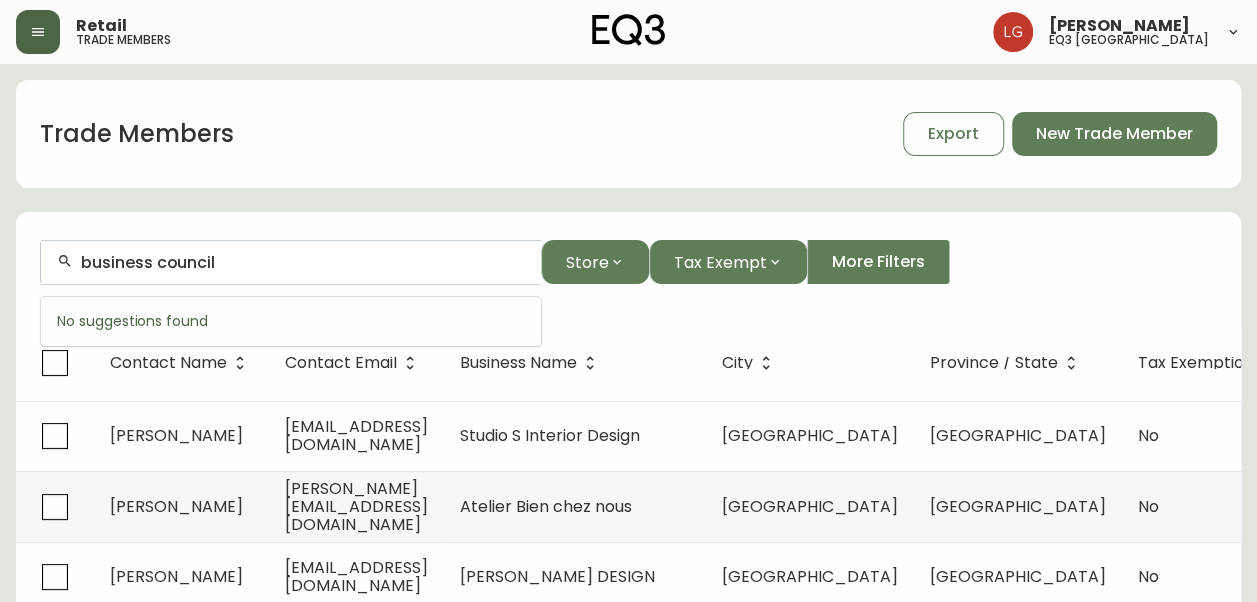 type on "business council" 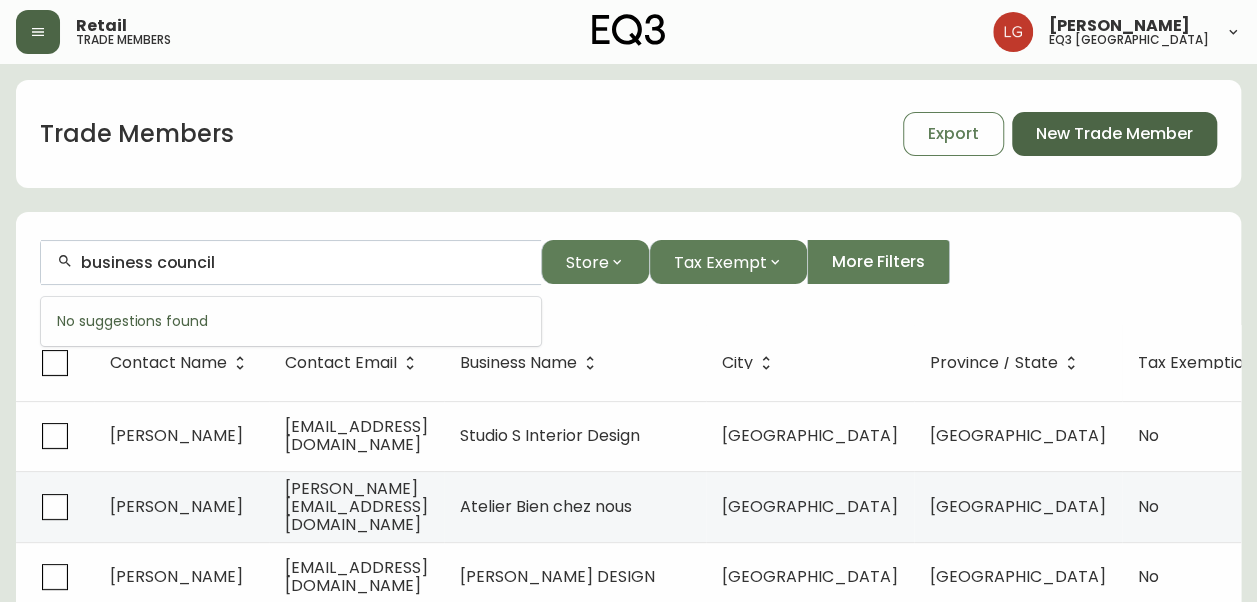 click on "New Trade Member" at bounding box center (1114, 134) 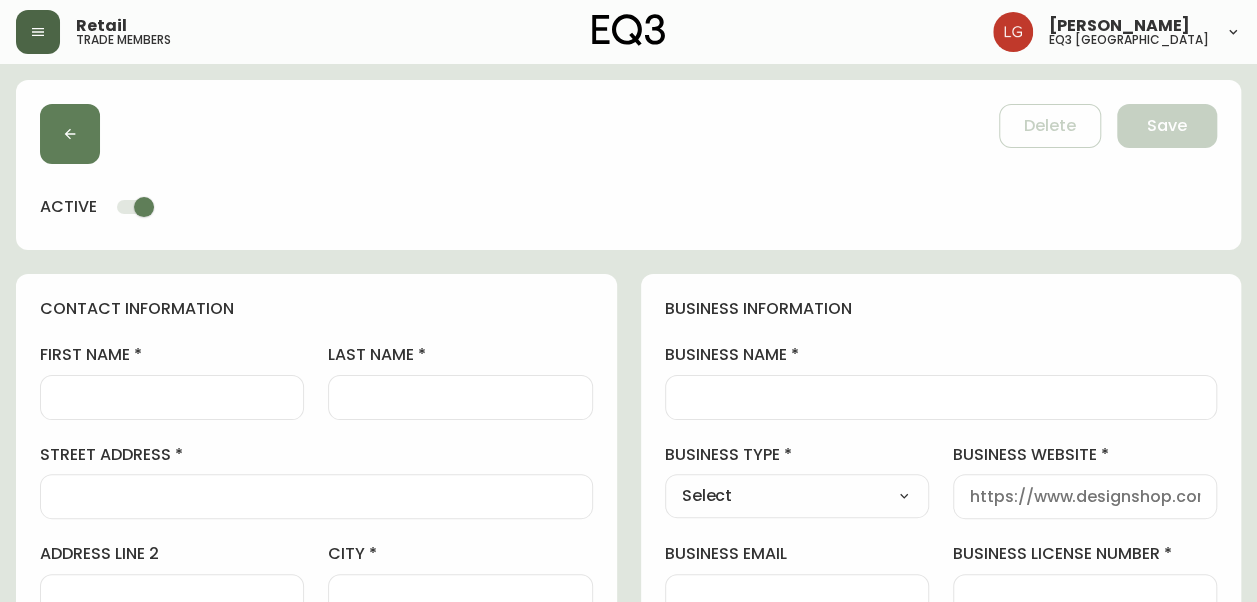 click at bounding box center (941, 397) 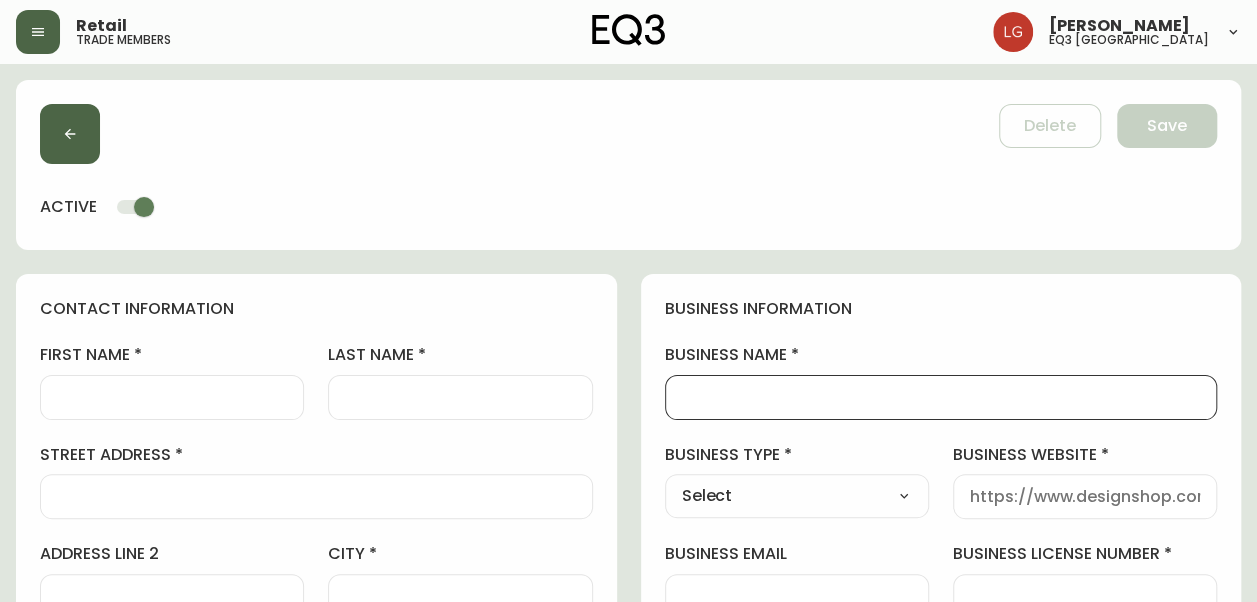 click at bounding box center [70, 134] 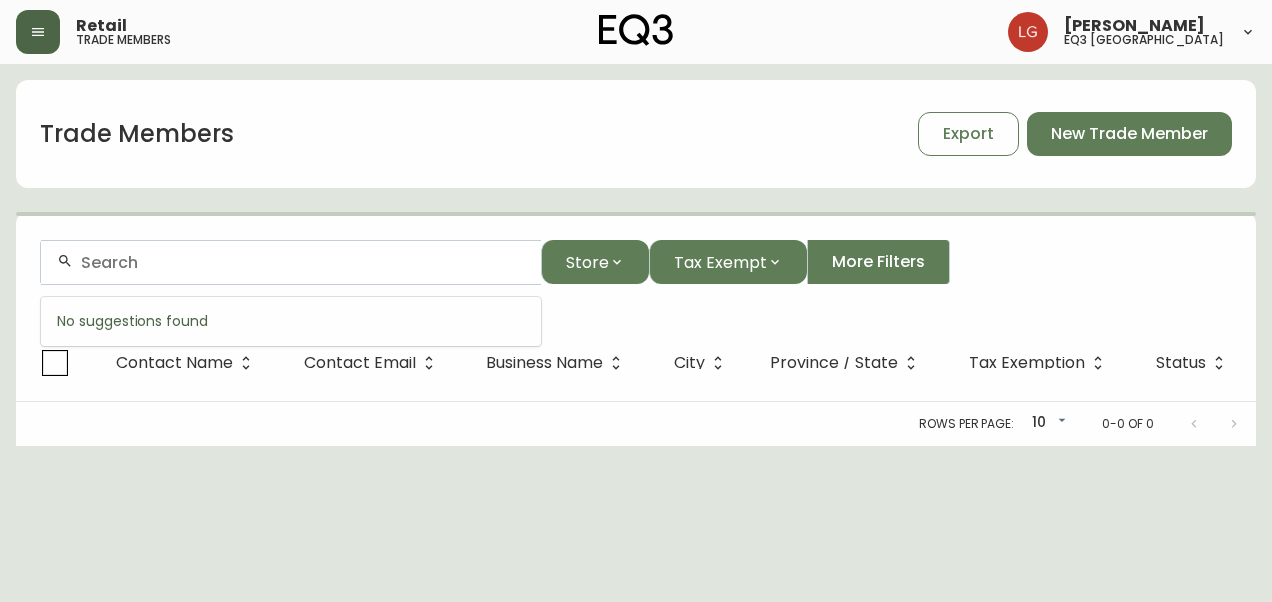click at bounding box center (303, 262) 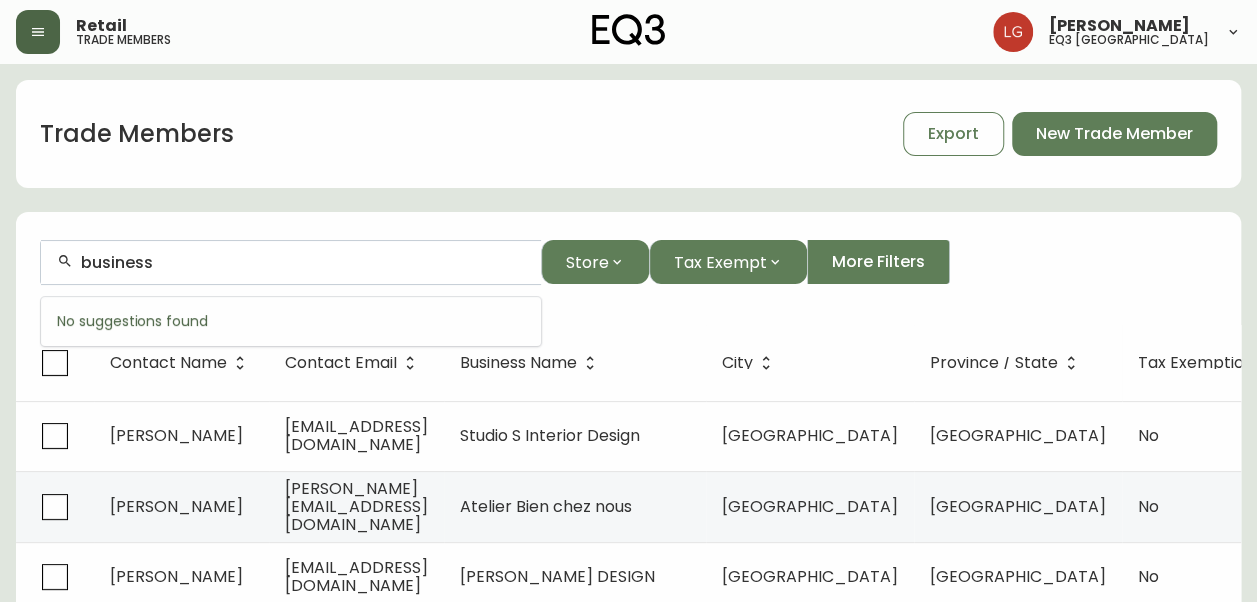 type on "business" 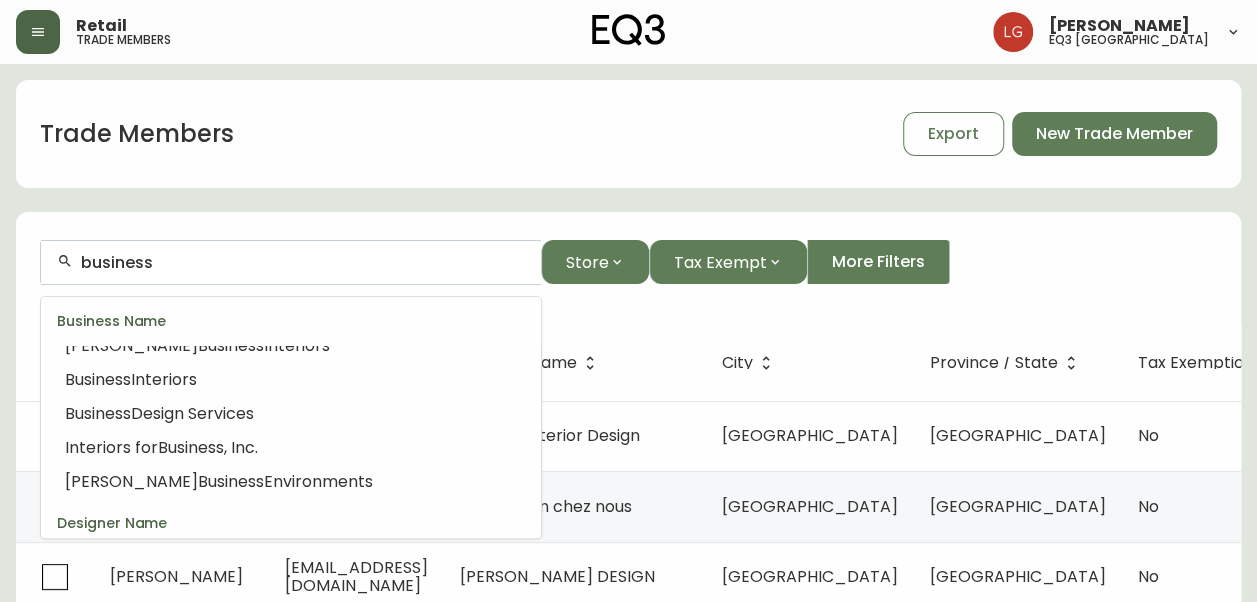 scroll, scrollTop: 0, scrollLeft: 0, axis: both 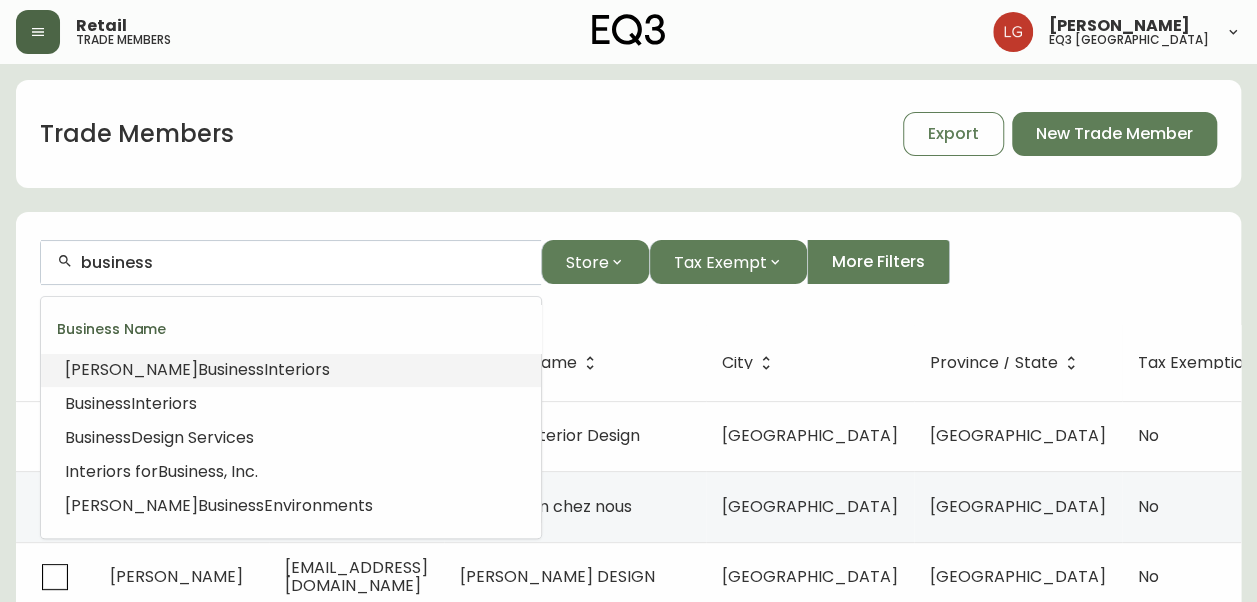 drag, startPoint x: 78, startPoint y: 250, endPoint x: -4, endPoint y: 246, distance: 82.0975 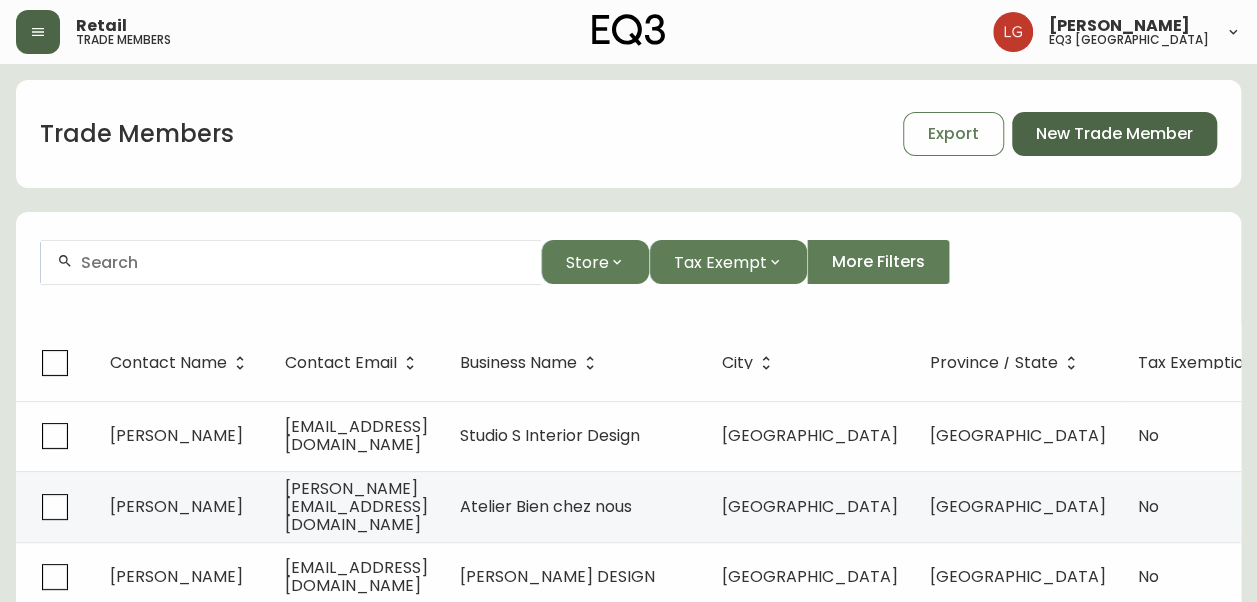 click on "New Trade Member" at bounding box center (1114, 134) 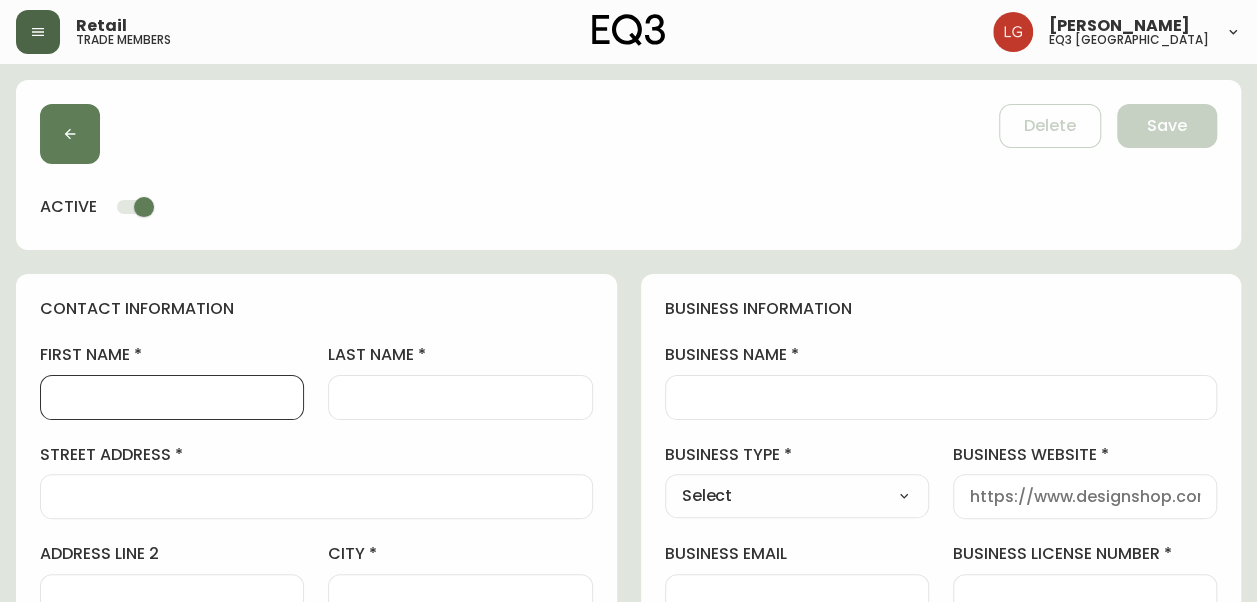 click on "first name" at bounding box center [172, 397] 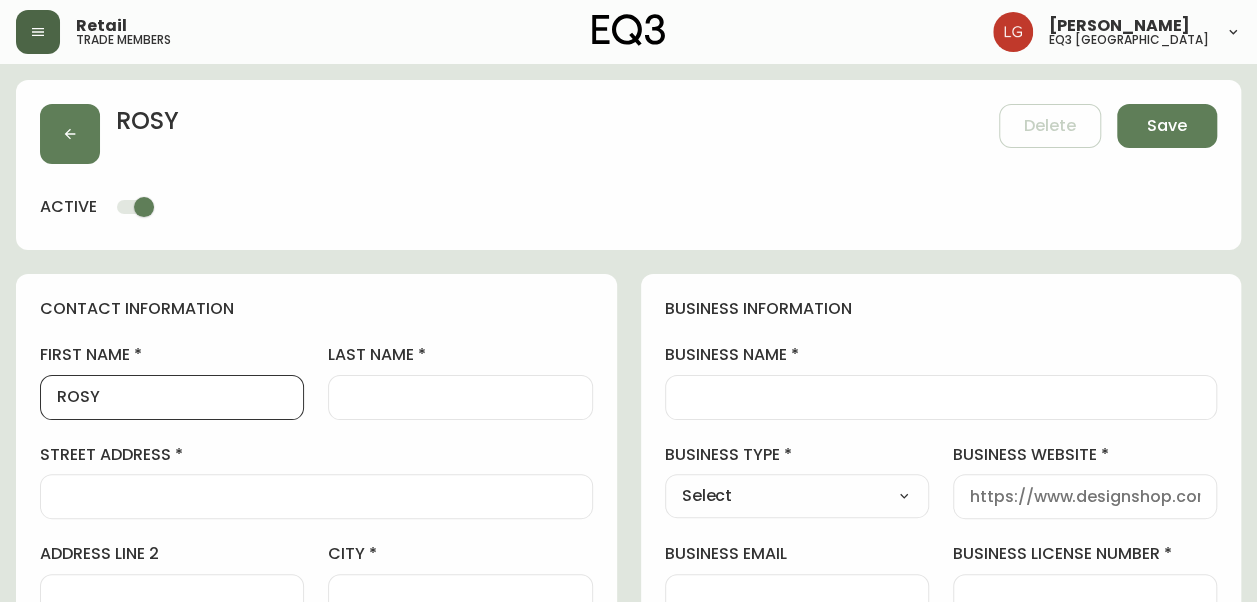 type on "ROSY" 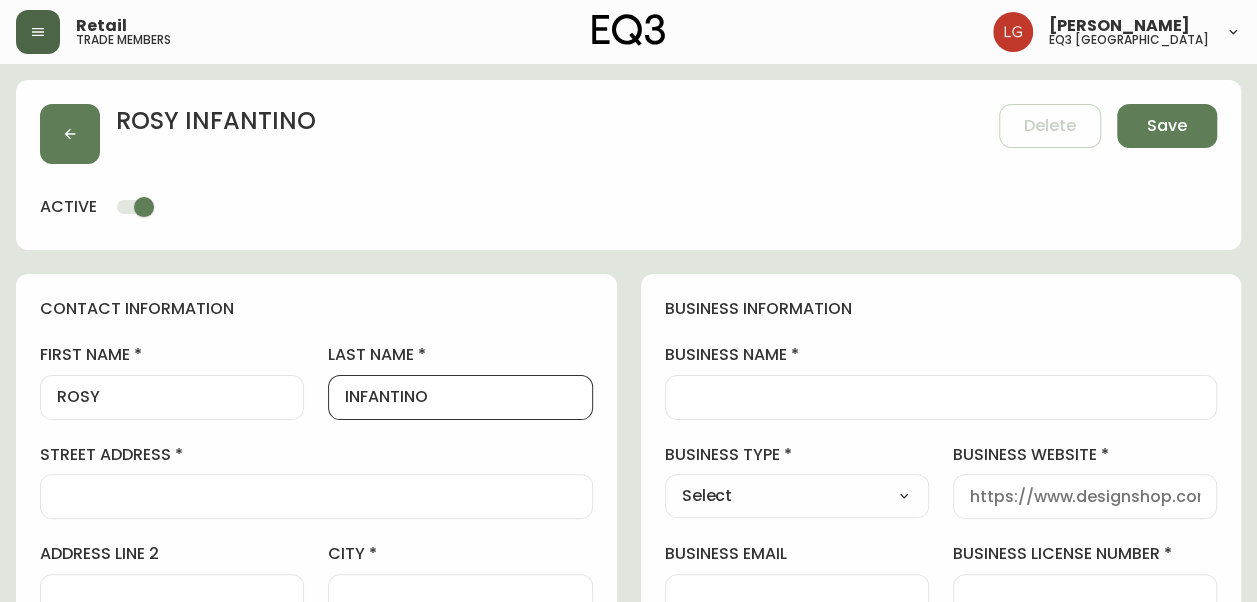 type on "INFANTINO" 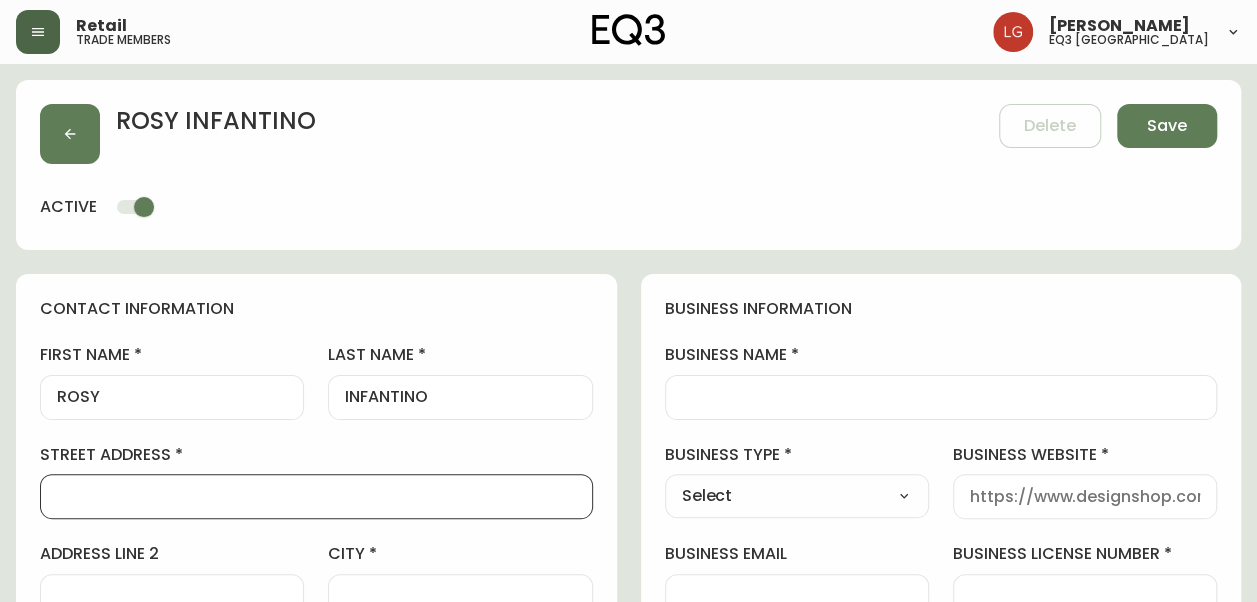 scroll, scrollTop: 0, scrollLeft: 0, axis: both 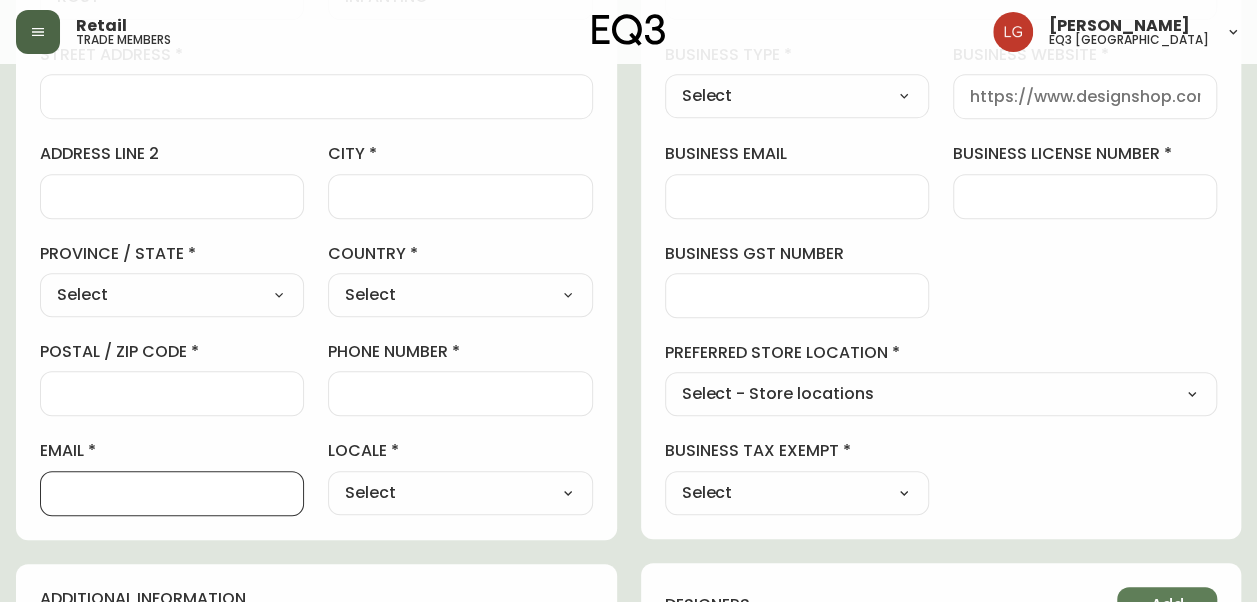 click on "email" at bounding box center (172, 493) 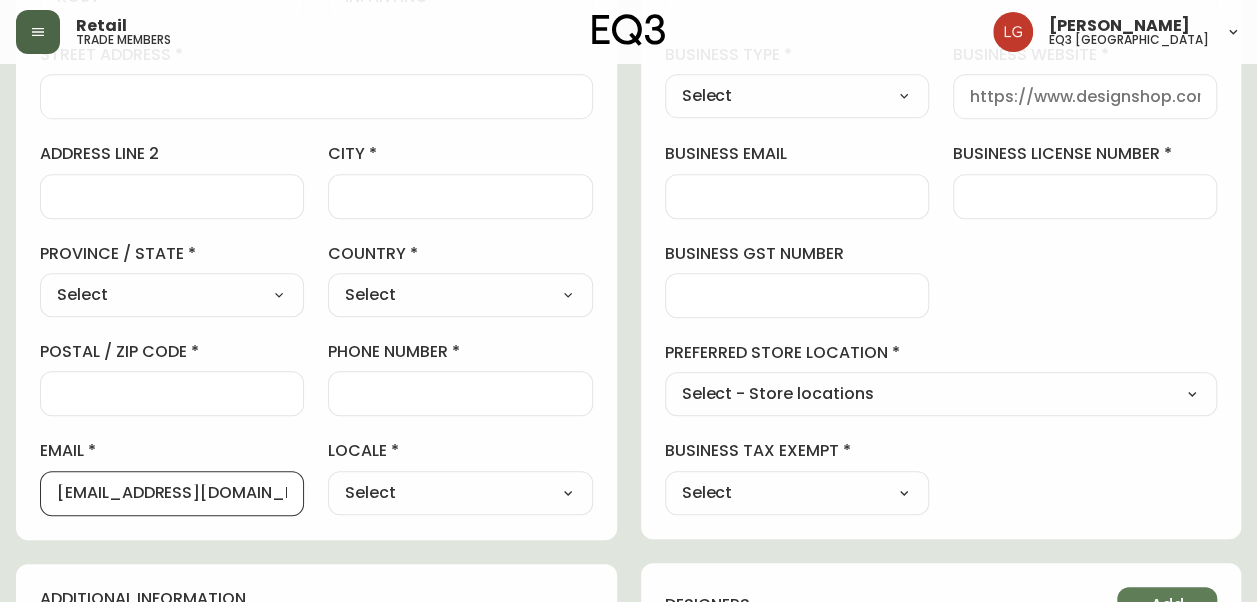 scroll, scrollTop: 0, scrollLeft: 48, axis: horizontal 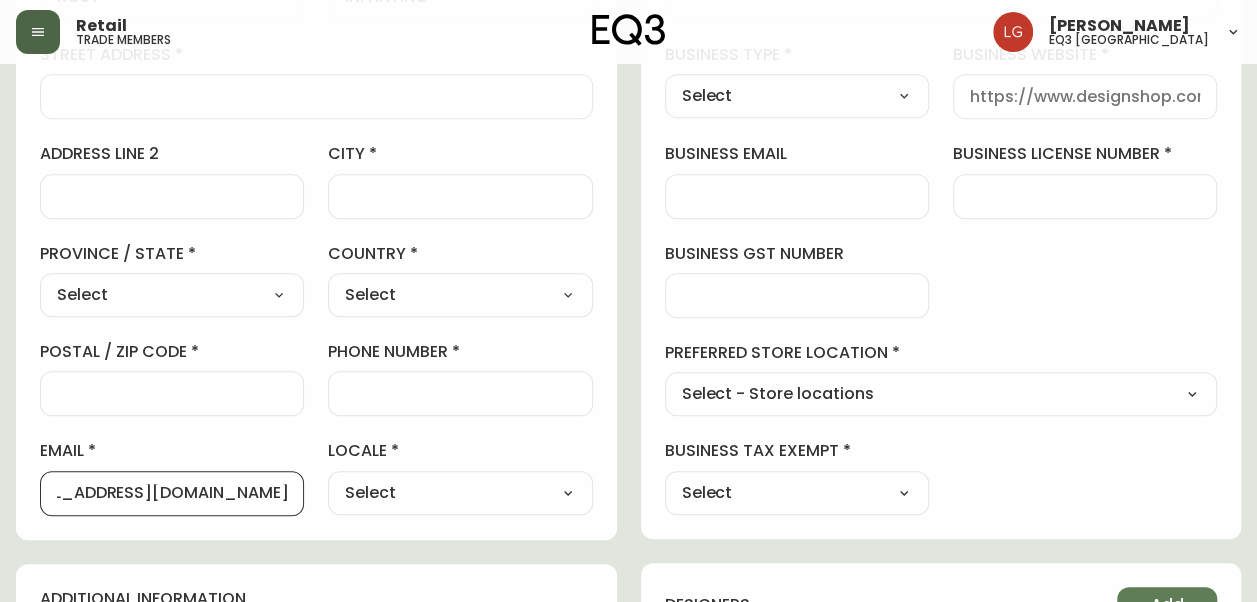 type on "[EMAIL_ADDRESS][DOMAIN_NAME]" 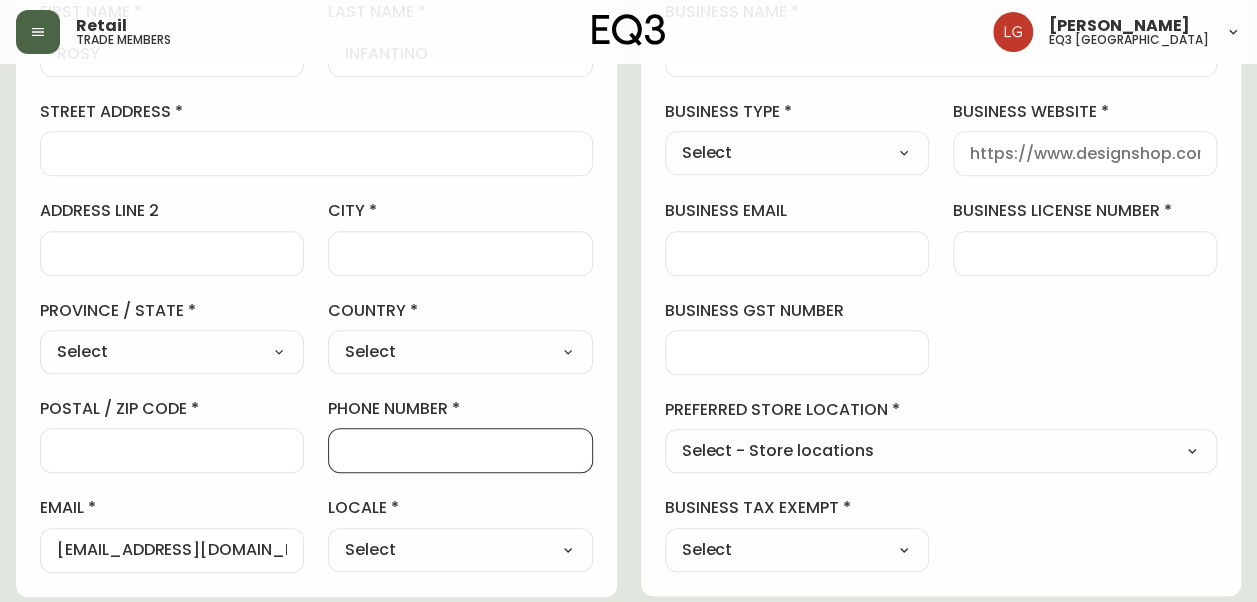 scroll, scrollTop: 300, scrollLeft: 0, axis: vertical 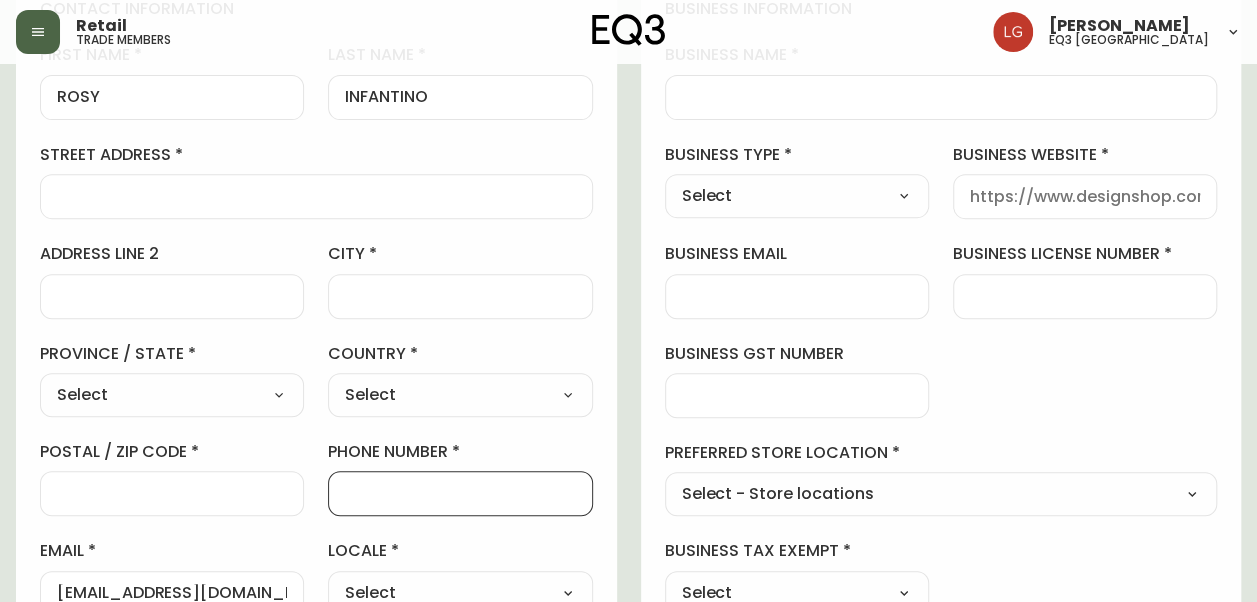 paste on "[PHONE_NUMBER]" 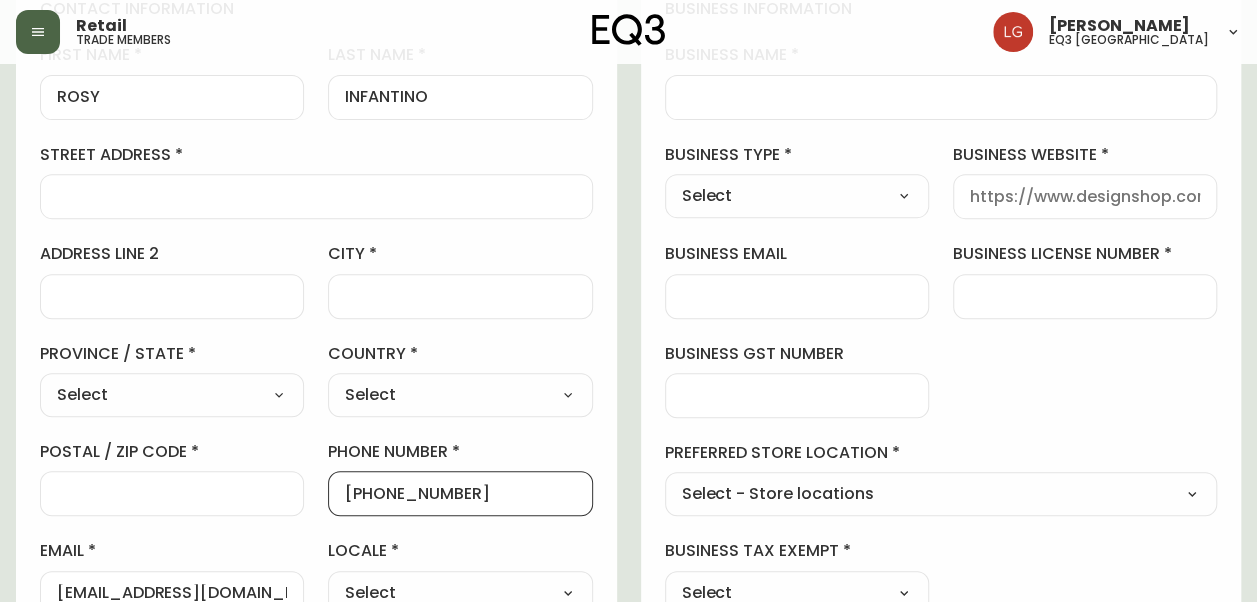 type on "[PHONE_NUMBER]" 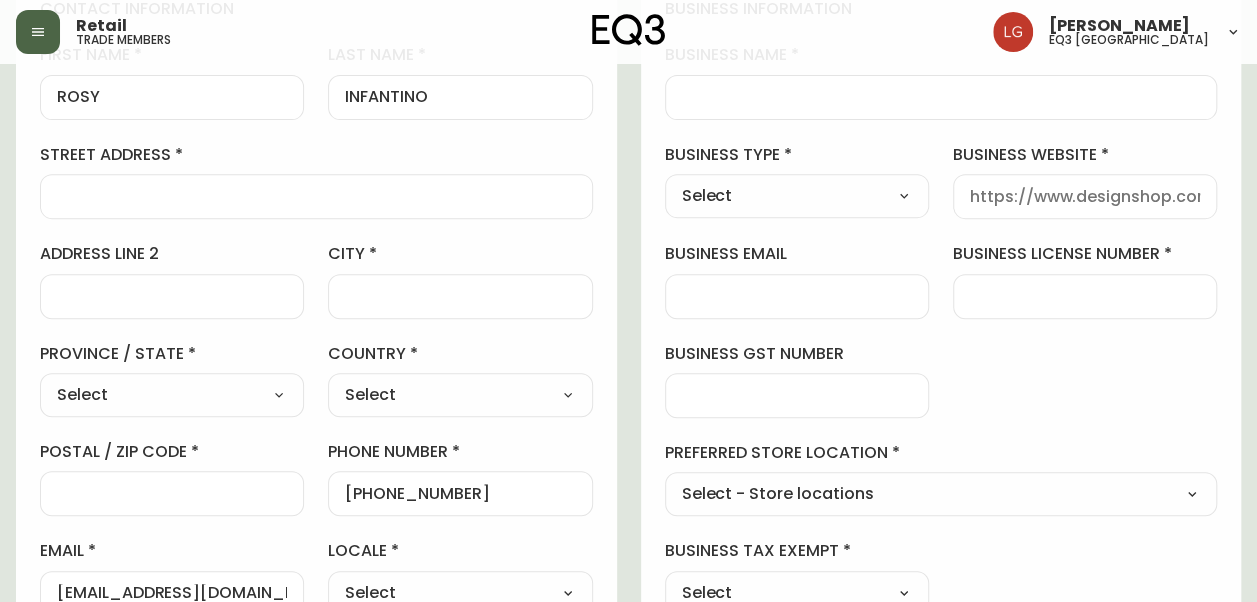 select on "CA" 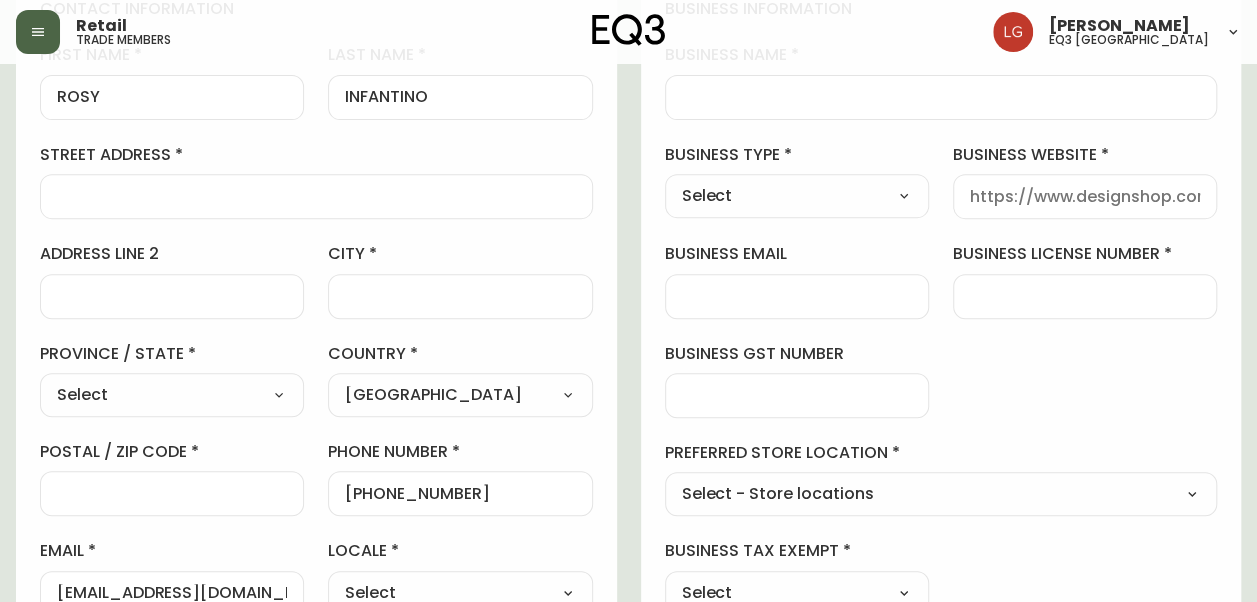 click on "Select [GEOGRAPHIC_DATA] [GEOGRAPHIC_DATA] [GEOGRAPHIC_DATA] [GEOGRAPHIC_DATA] [GEOGRAPHIC_DATA] [GEOGRAPHIC_DATA] [GEOGRAPHIC_DATA] [GEOGRAPHIC_DATA] [GEOGRAPHIC_DATA] [PERSON_NAME][GEOGRAPHIC_DATA] [GEOGRAPHIC_DATA] [GEOGRAPHIC_DATA] [GEOGRAPHIC_DATA]" at bounding box center [172, 395] 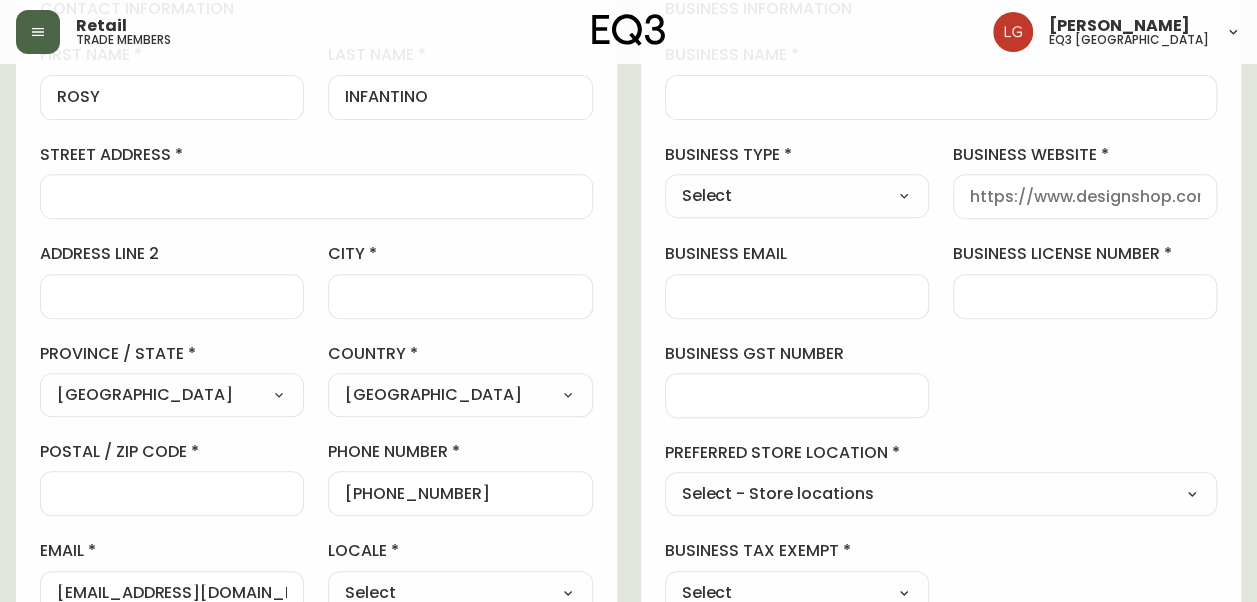 click at bounding box center [460, 296] 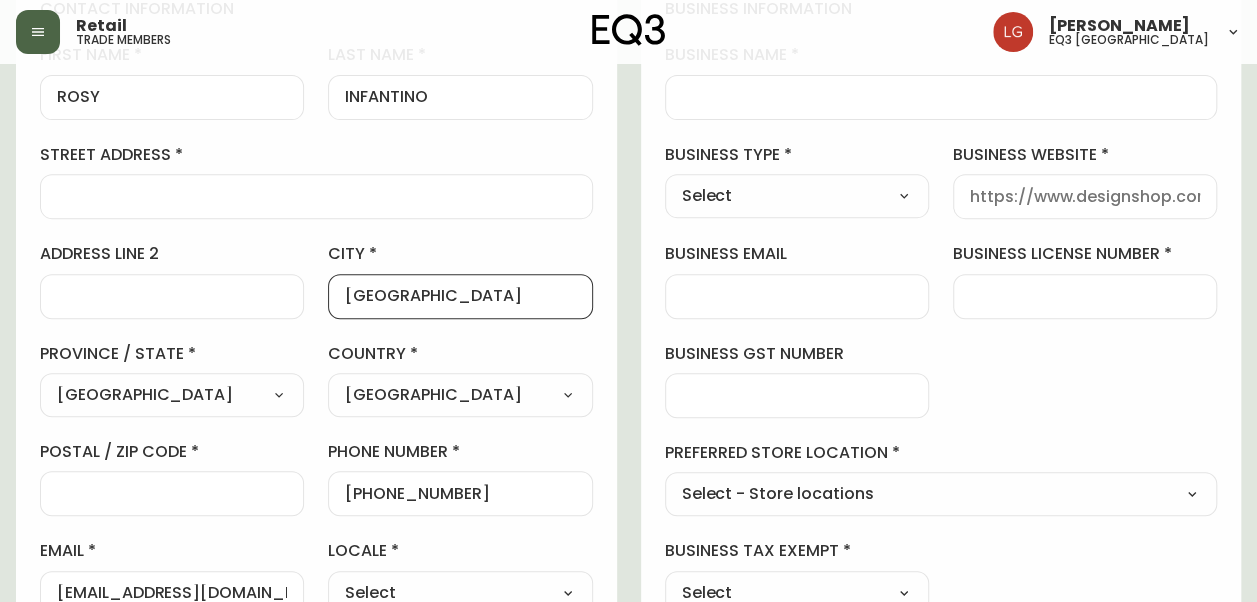 type on "[GEOGRAPHIC_DATA]" 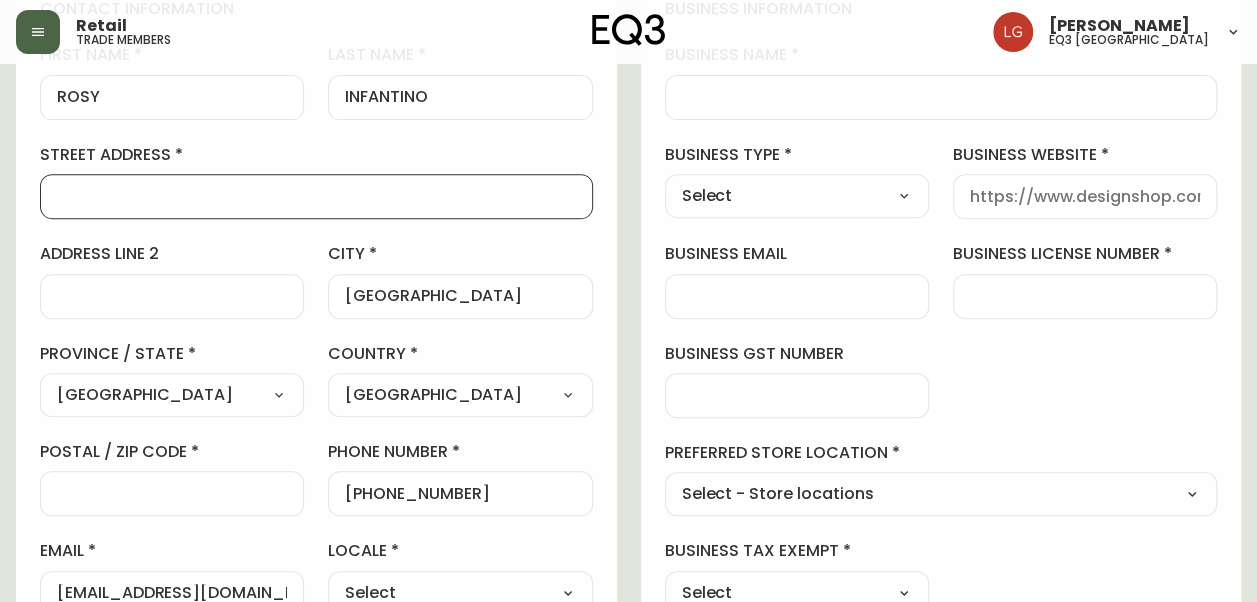 click on "street address" at bounding box center [316, 196] 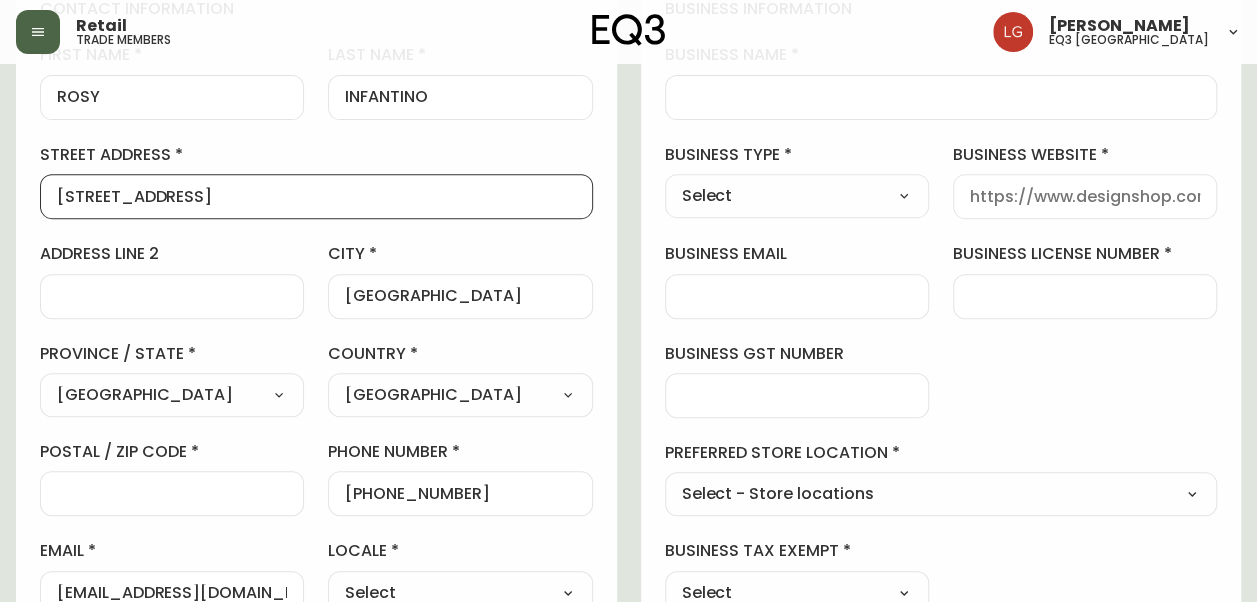 type on "[STREET_ADDRESS]" 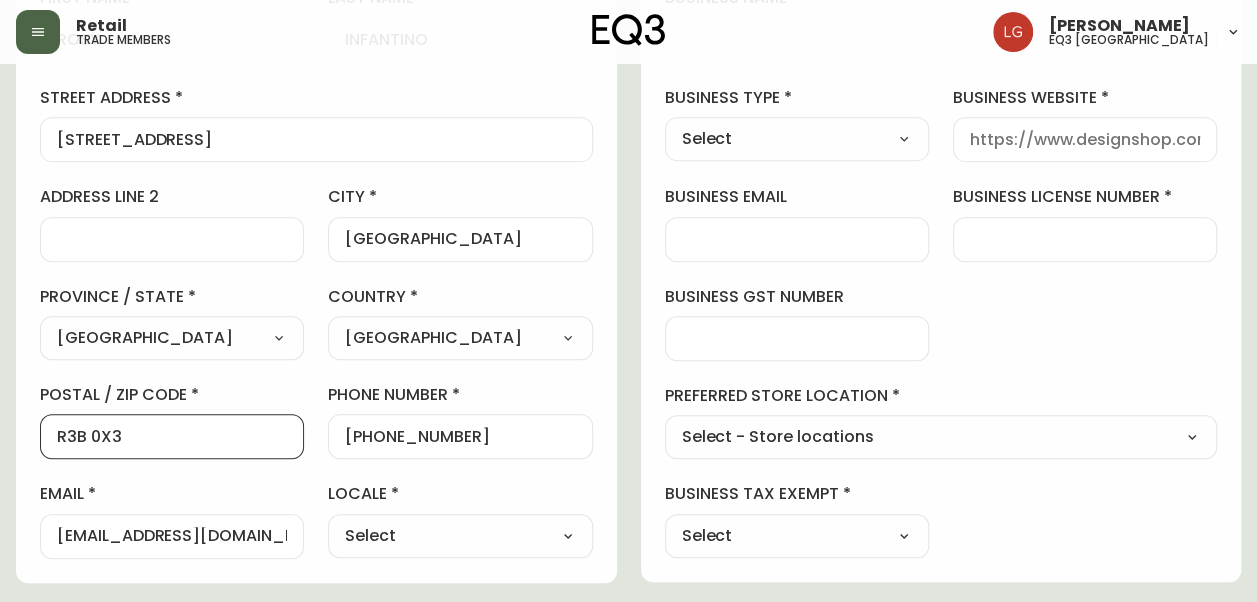 scroll, scrollTop: 400, scrollLeft: 0, axis: vertical 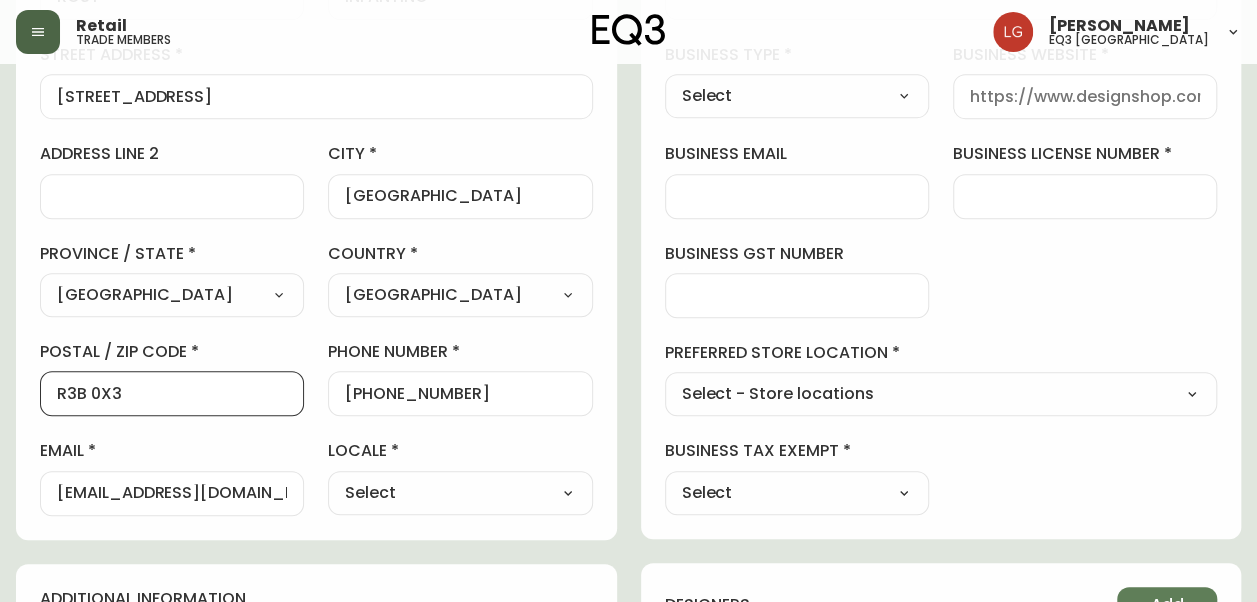 type on "R3B 0X3" 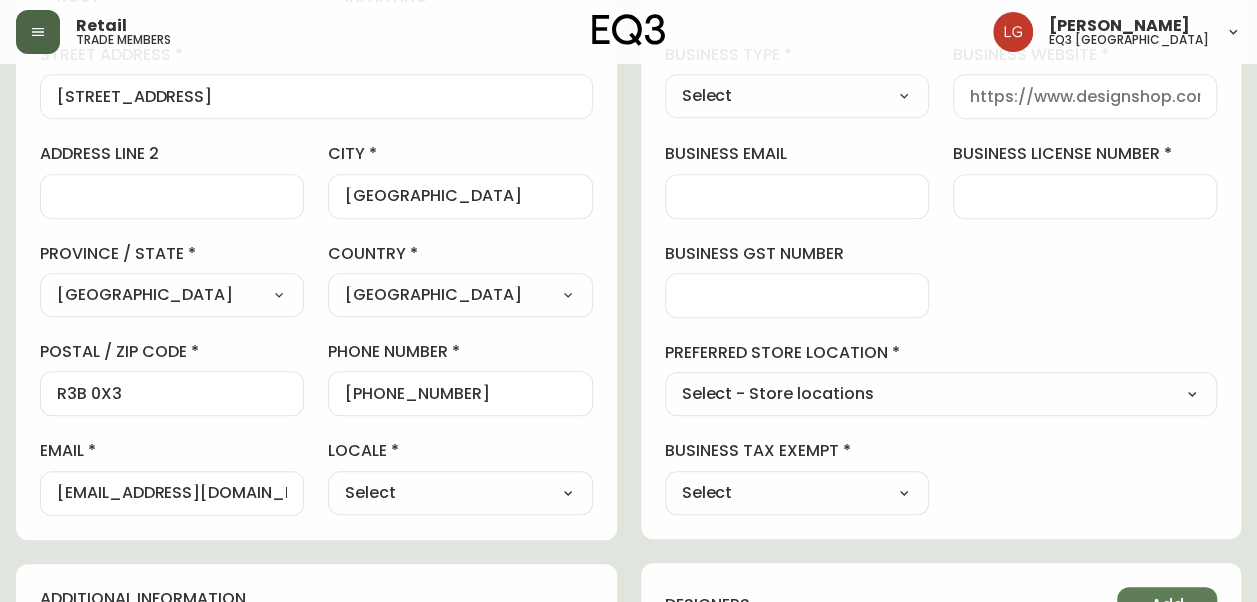 click on "Select CA_EN [GEOGRAPHIC_DATA] US_EN" at bounding box center (460, 493) 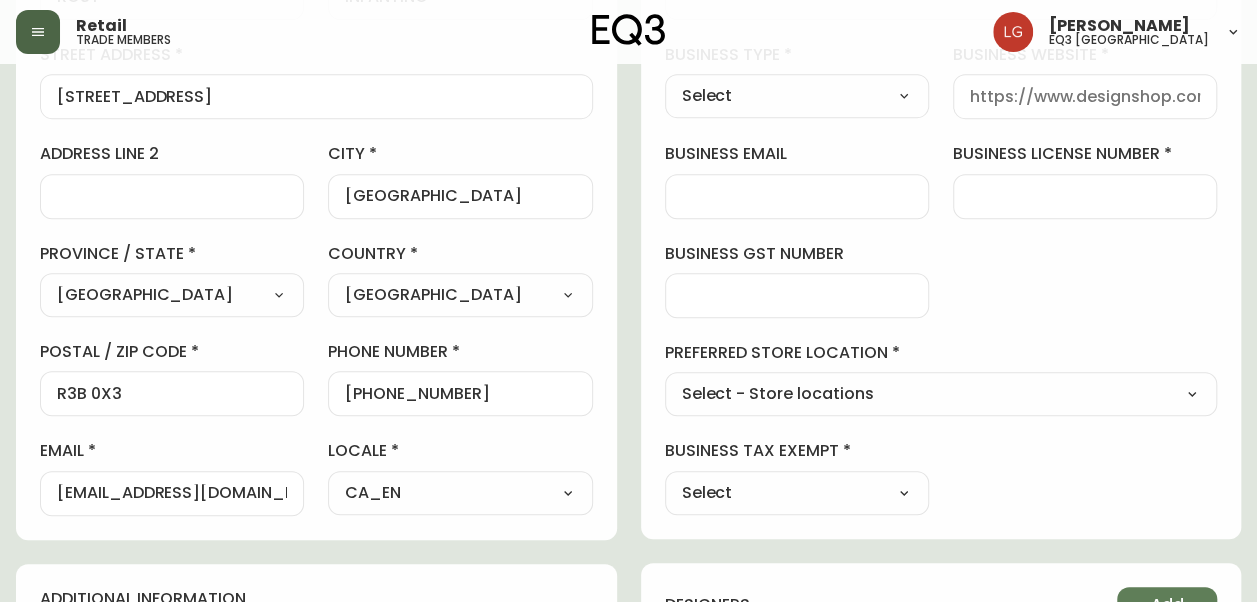 click on "Select Yes No" at bounding box center [797, 493] 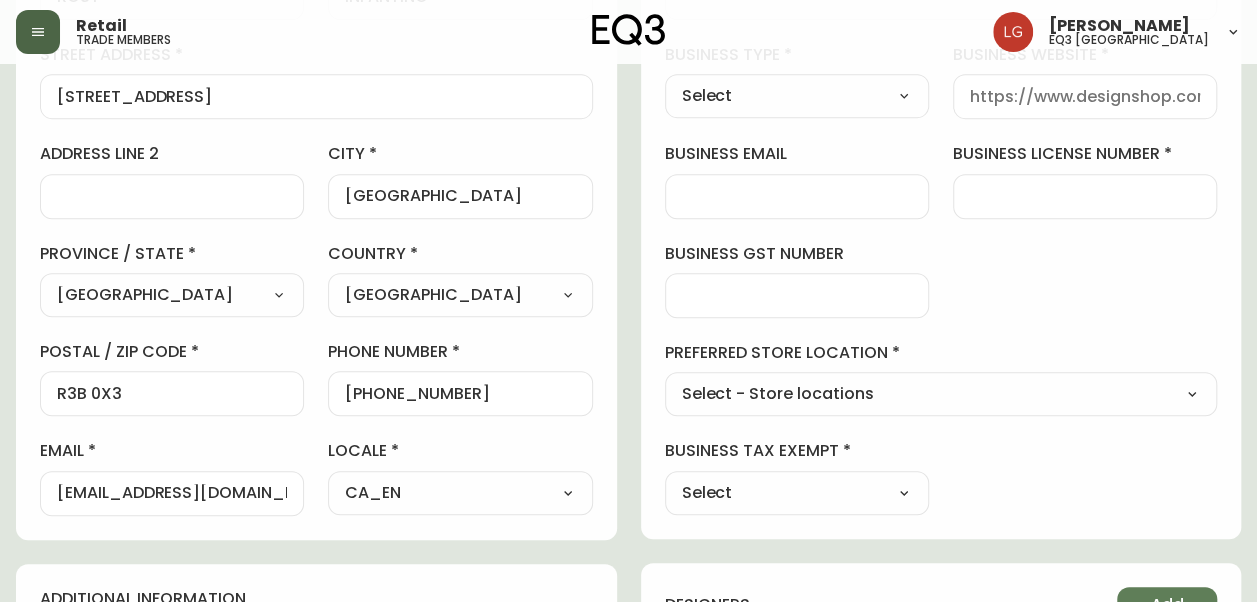 select on "false" 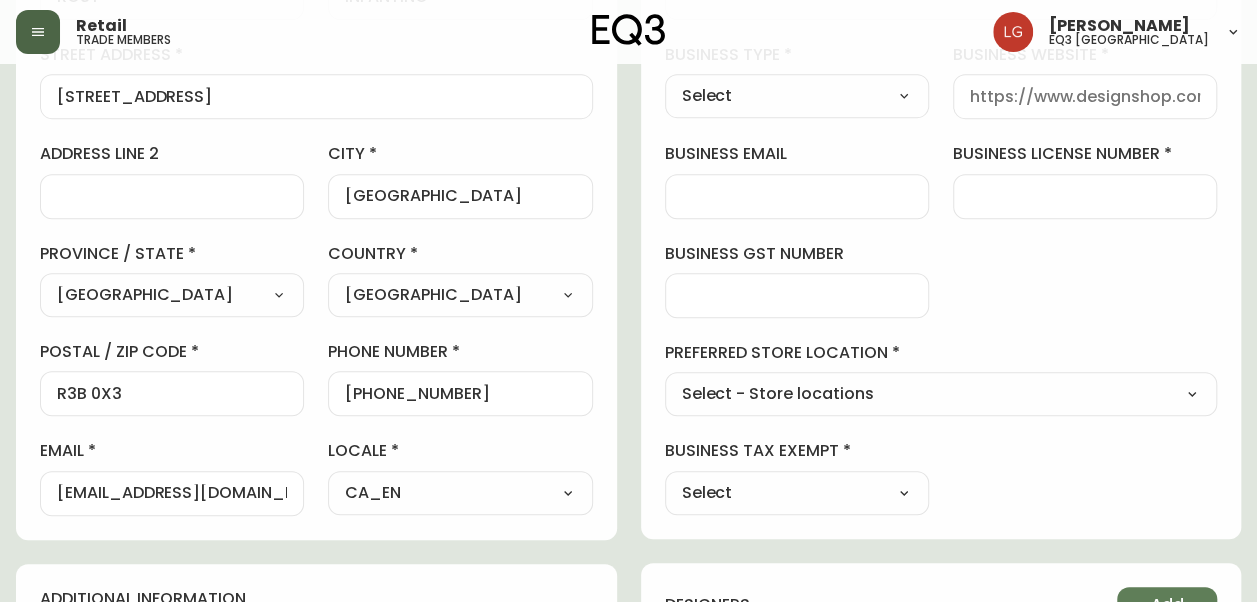 click on "Select Yes No" at bounding box center (797, 493) 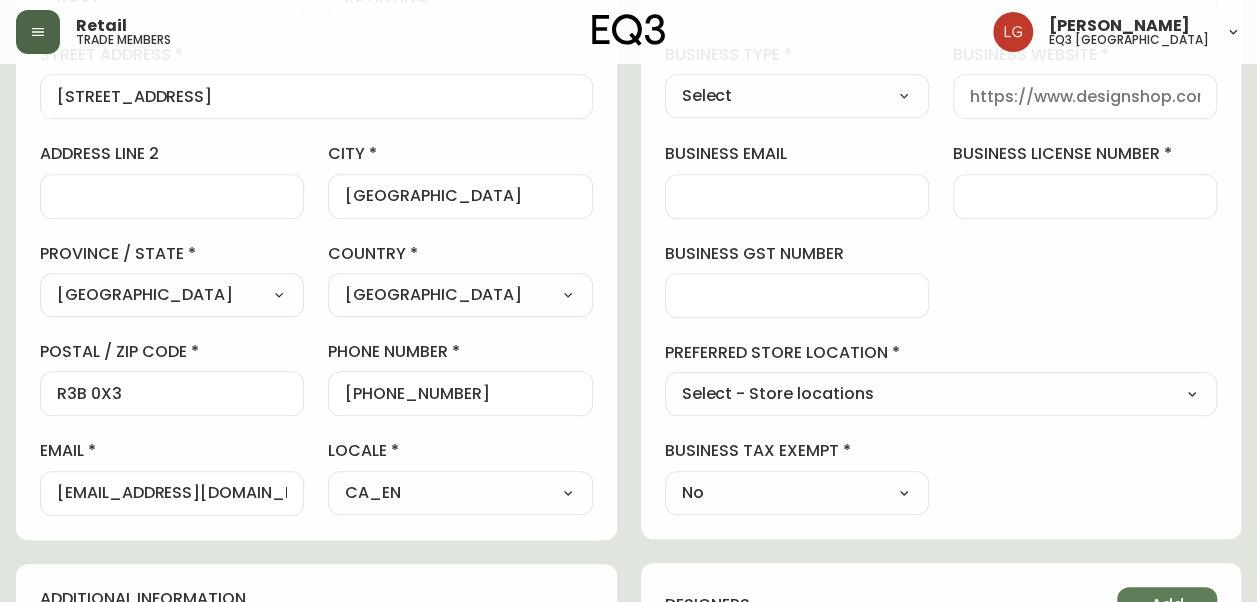 click on "Select - Store locations EQ3 [GEOGRAPHIC_DATA] - [GEOGRAPHIC_DATA] [GEOGRAPHIC_DATA] [GEOGRAPHIC_DATA] - [GEOGRAPHIC_DATA] [GEOGRAPHIC_DATA] - [GEOGRAPHIC_DATA] [GEOGRAPHIC_DATA] [GEOGRAPHIC_DATA] [GEOGRAPHIC_DATA] [GEOGRAPHIC_DATA] - [GEOGRAPHIC_DATA] [GEOGRAPHIC_DATA] [GEOGRAPHIC_DATA] - [GEOGRAPHIC_DATA] [GEOGRAPHIC_DATA] [GEOGRAPHIC_DATA] [GEOGRAPHIC_DATA] Select - Trade locations [GEOGRAPHIC_DATA] [GEOGRAPHIC_DATA] Trade - [GEOGRAPHIC_DATA]" at bounding box center (941, 395) 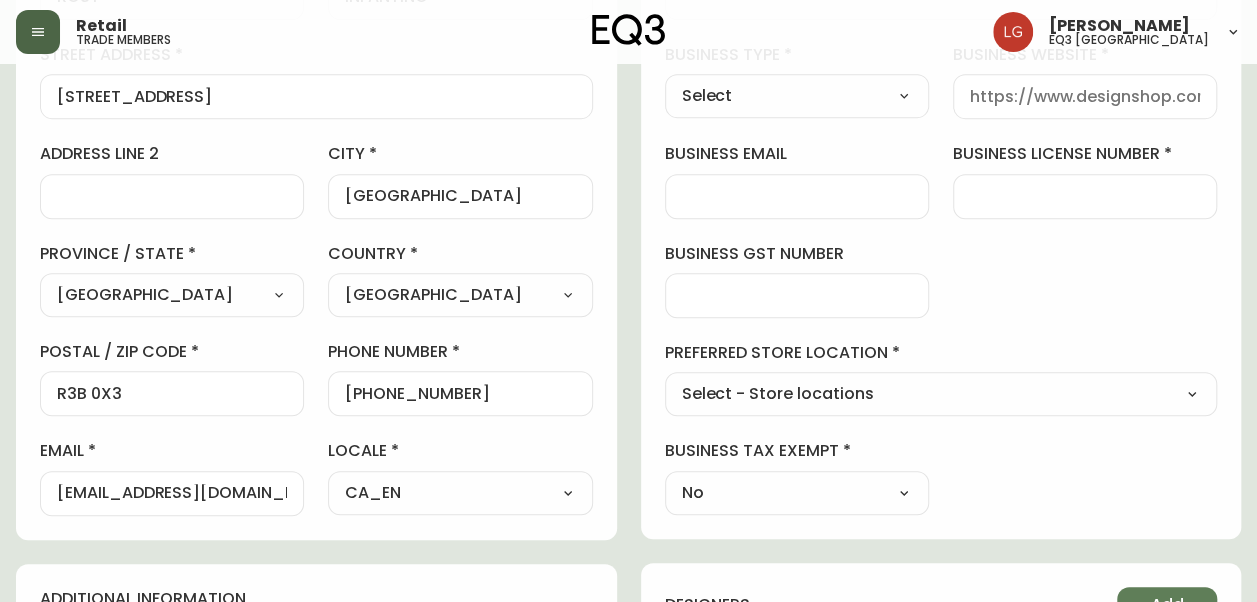 select on "cjw10z96p003c6gs0ds8faz1n" 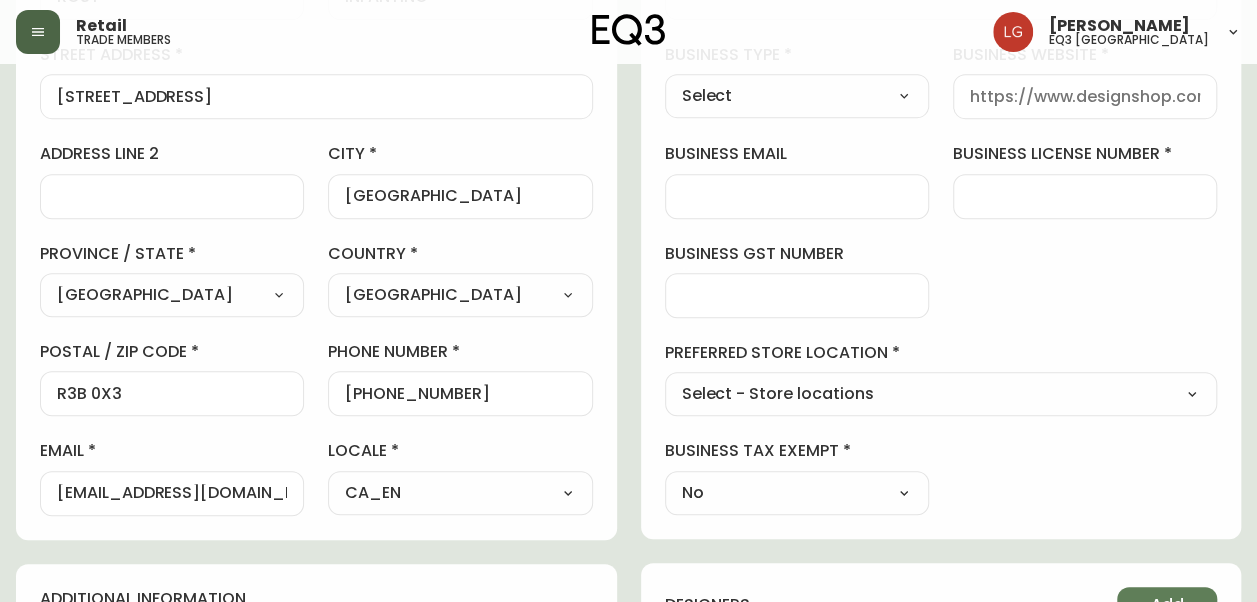 click on "Select - Store locations EQ3 [GEOGRAPHIC_DATA] - [GEOGRAPHIC_DATA] [GEOGRAPHIC_DATA] [GEOGRAPHIC_DATA] - [GEOGRAPHIC_DATA] [GEOGRAPHIC_DATA] - [GEOGRAPHIC_DATA] [GEOGRAPHIC_DATA] [GEOGRAPHIC_DATA] [GEOGRAPHIC_DATA] [GEOGRAPHIC_DATA] - [GEOGRAPHIC_DATA] [GEOGRAPHIC_DATA] [GEOGRAPHIC_DATA] - [GEOGRAPHIC_DATA] [GEOGRAPHIC_DATA] [GEOGRAPHIC_DATA] [GEOGRAPHIC_DATA] Select - Trade locations [GEOGRAPHIC_DATA] [GEOGRAPHIC_DATA] Trade - [GEOGRAPHIC_DATA]" at bounding box center (941, 395) 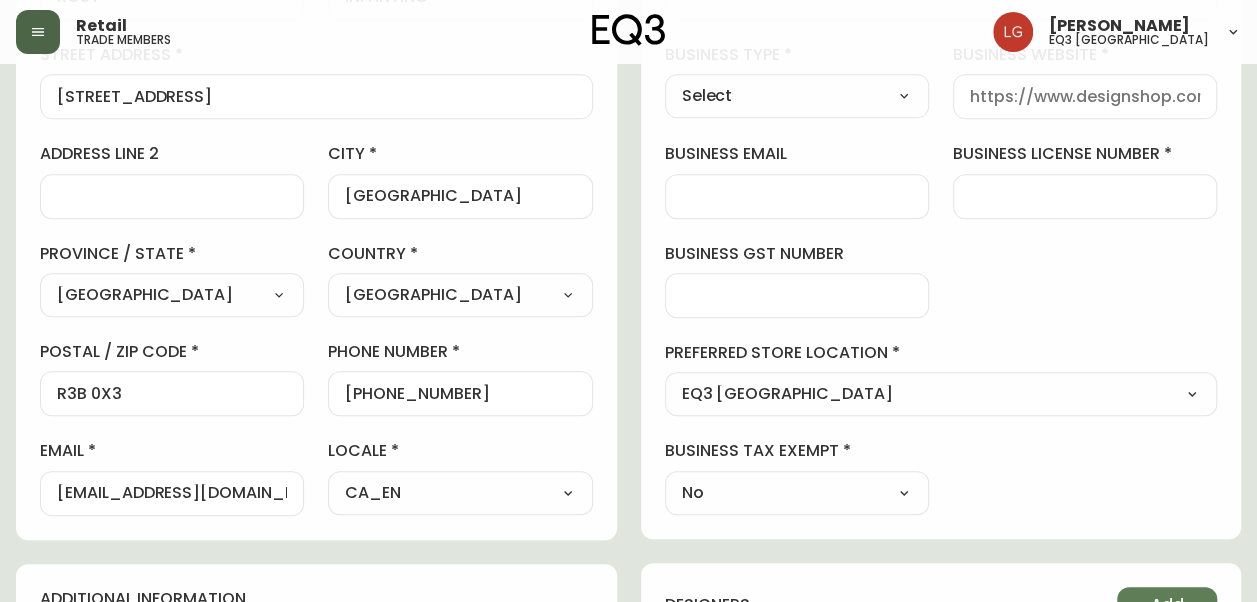 scroll, scrollTop: 200, scrollLeft: 0, axis: vertical 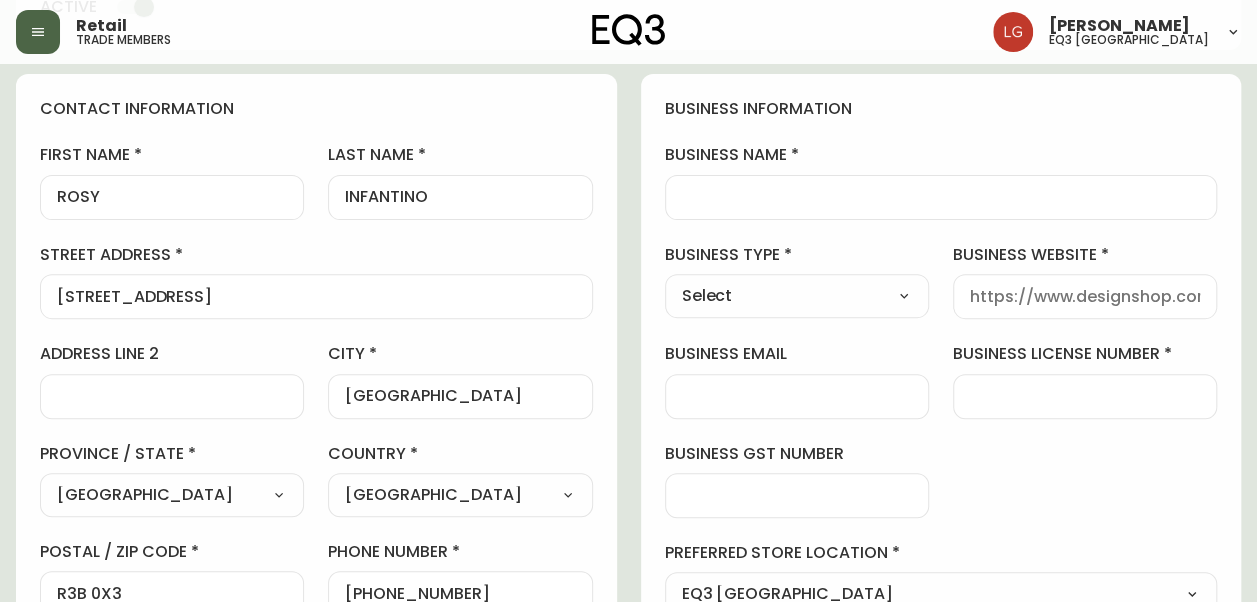 click on "business name" at bounding box center (941, 197) 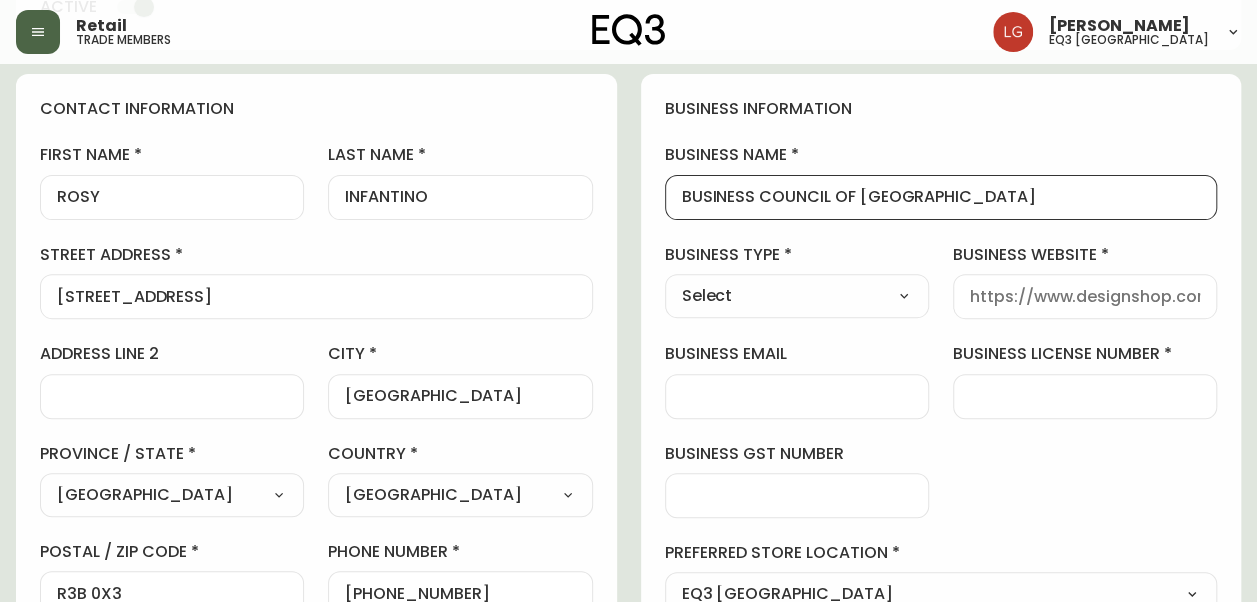 type on "BUSINESS COUNCIL OF [GEOGRAPHIC_DATA]" 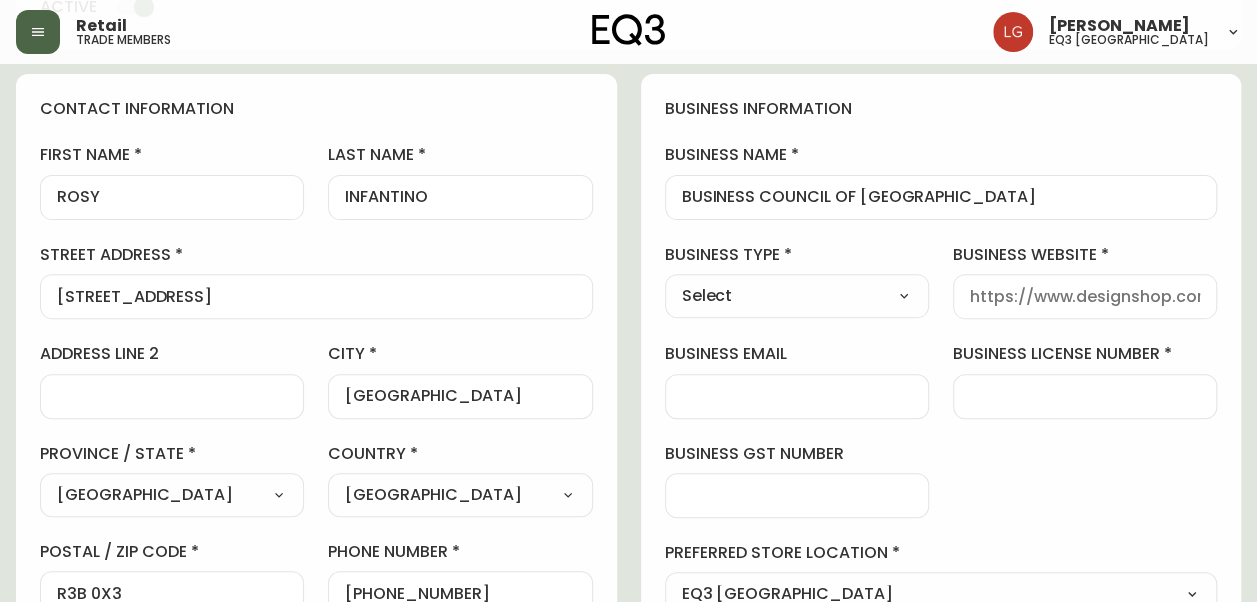 click on "Select Interior Designer Architect Home Builder Contractor Real Estate Agent Hospitality Other" at bounding box center (797, 296) 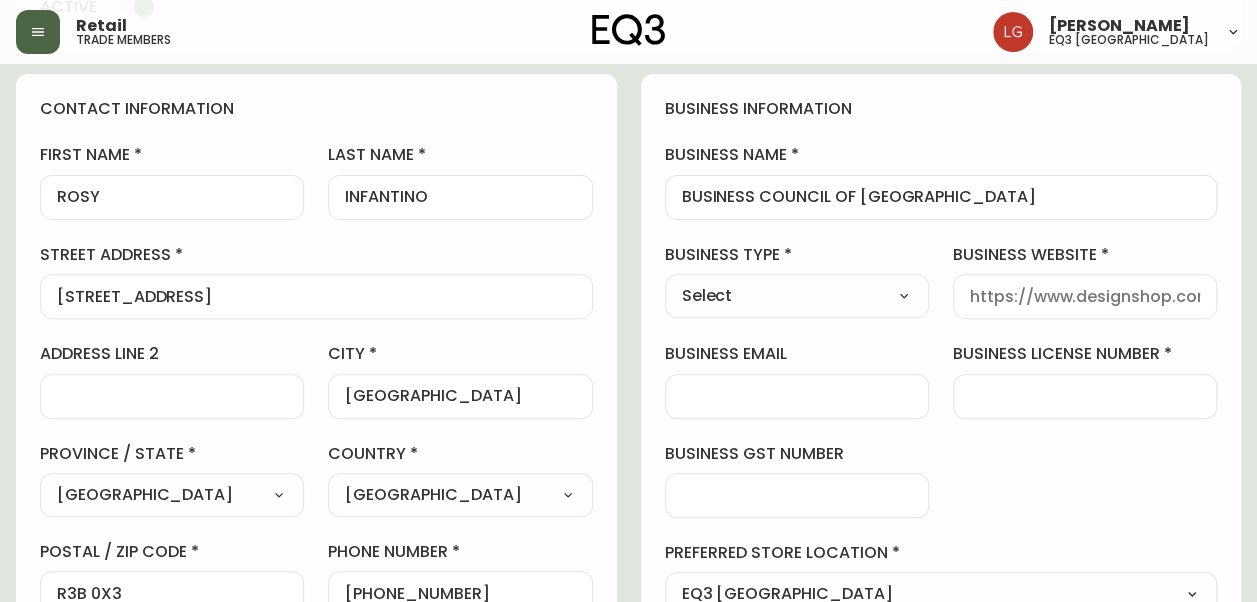 select on "Other" 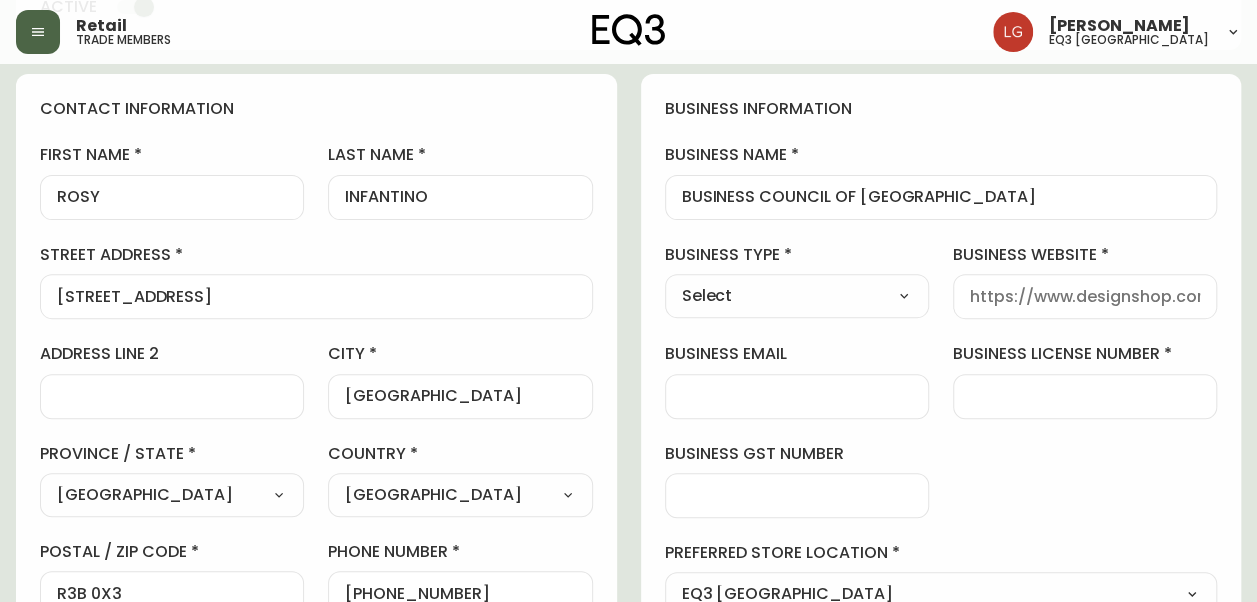 click on "Select Interior Designer Architect Home Builder Contractor Real Estate Agent Hospitality Other" at bounding box center (797, 296) 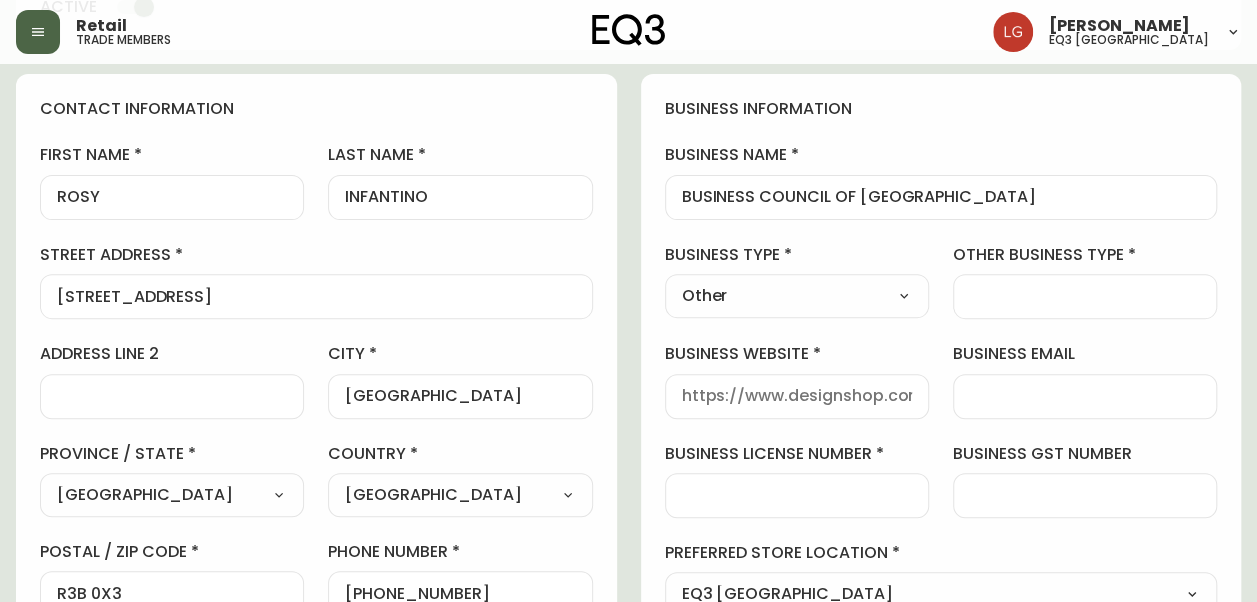 click at bounding box center (1085, 296) 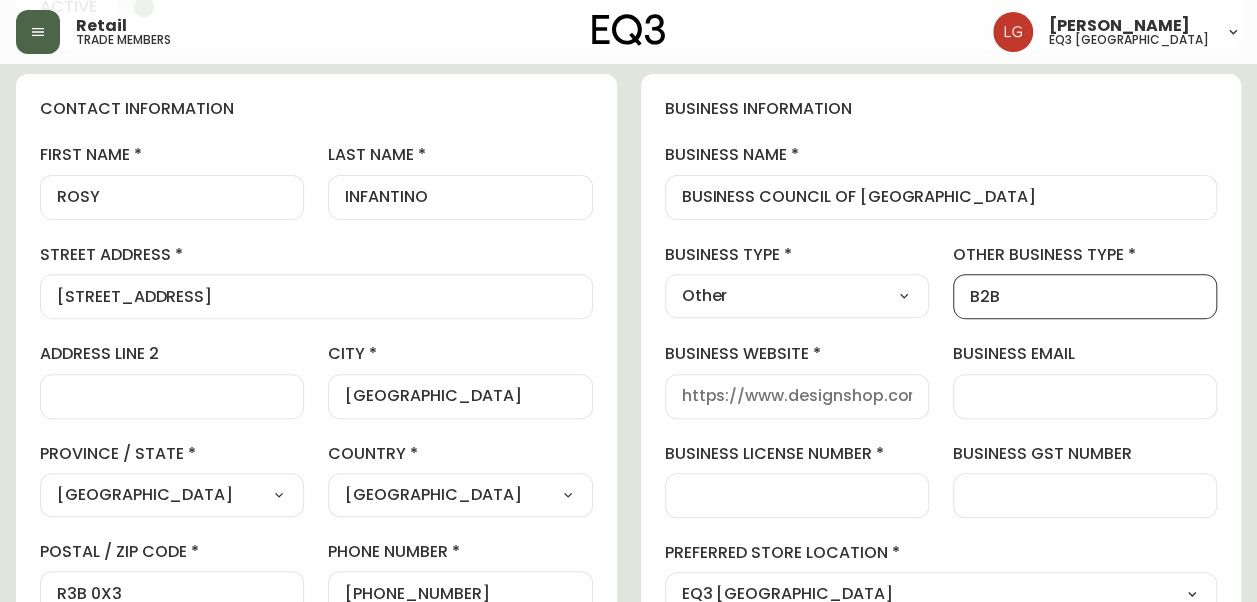 type on "B2B" 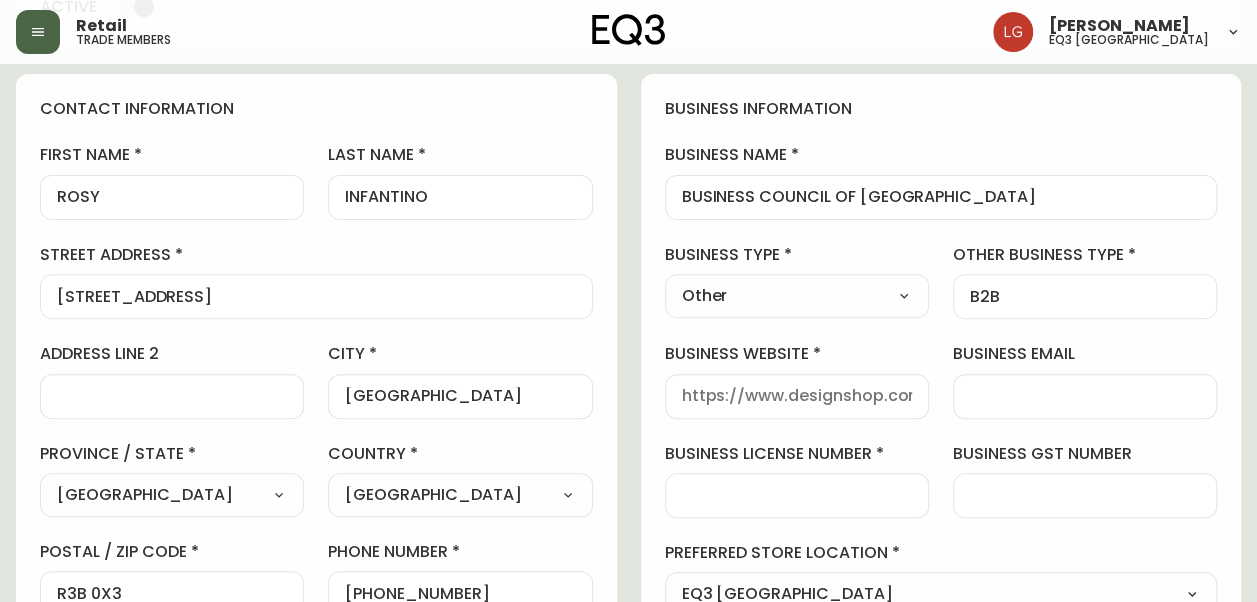 click at bounding box center (797, 396) 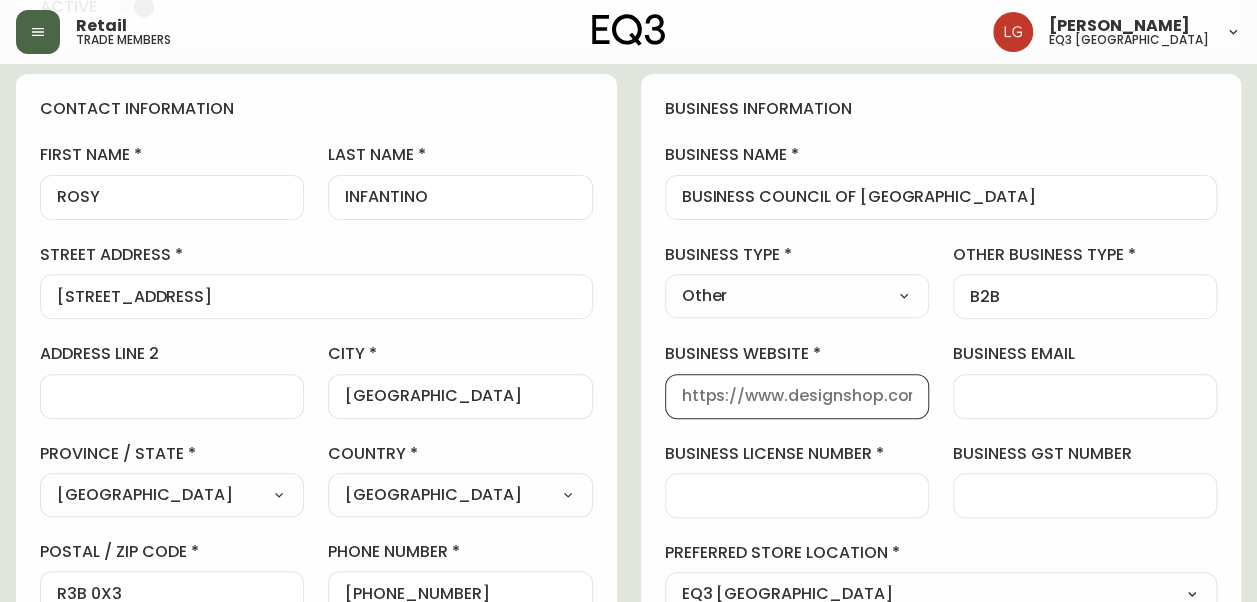 paste on "[URL][DOMAIN_NAME]" 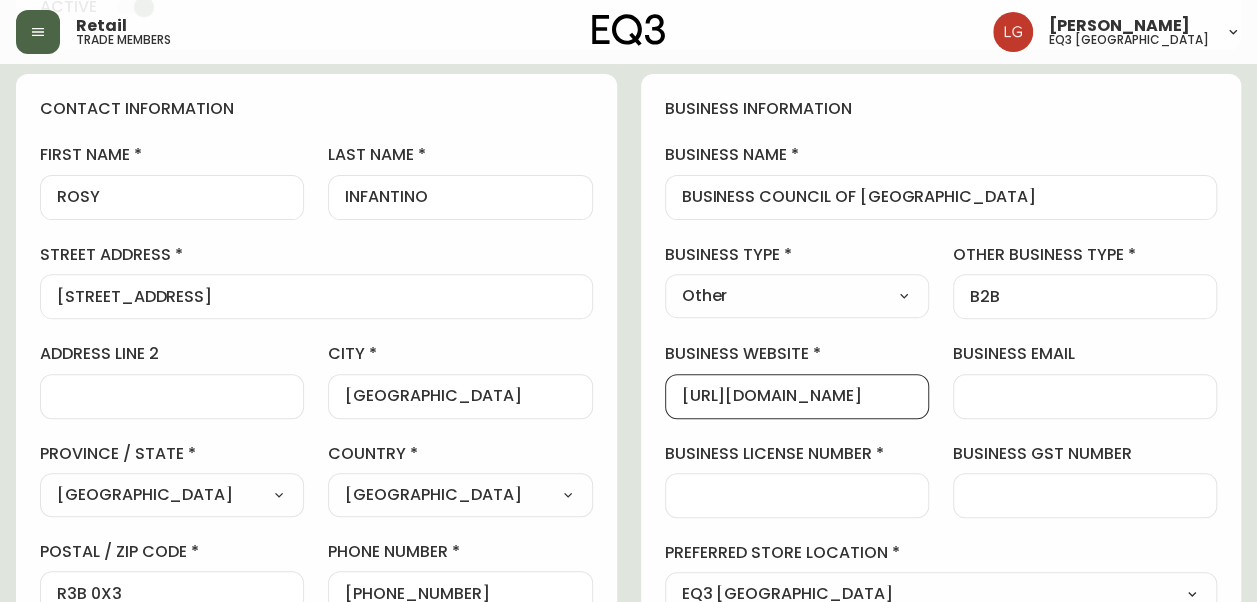 scroll, scrollTop: 0, scrollLeft: 23, axis: horizontal 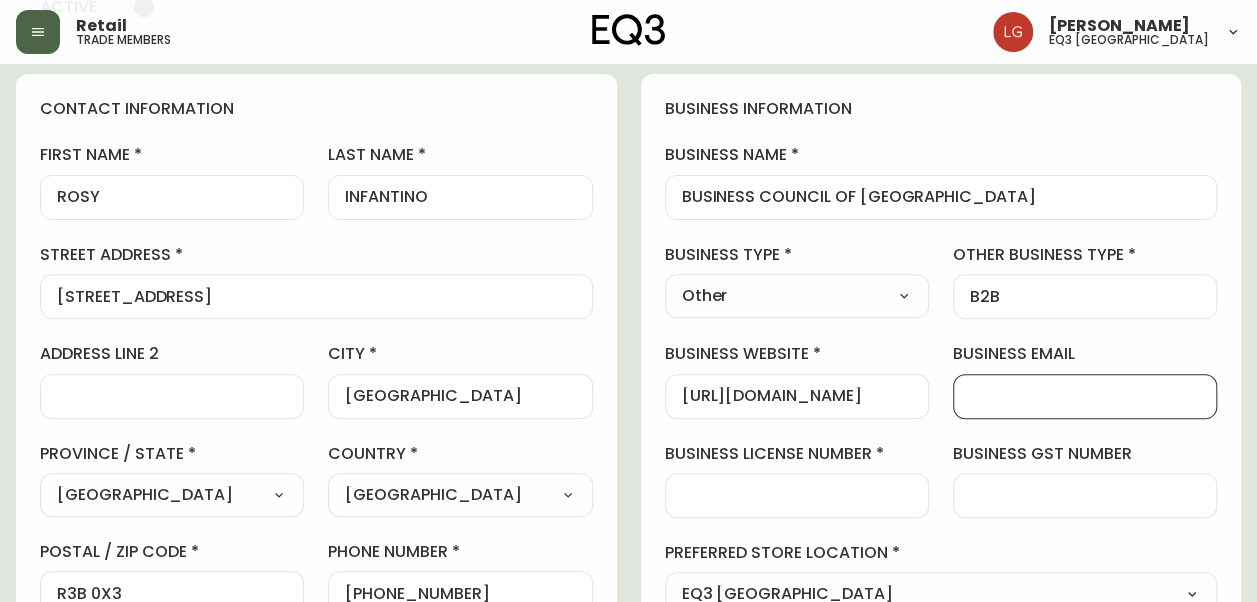 paste on "[EMAIL_ADDRESS][DOMAIN_NAME]" 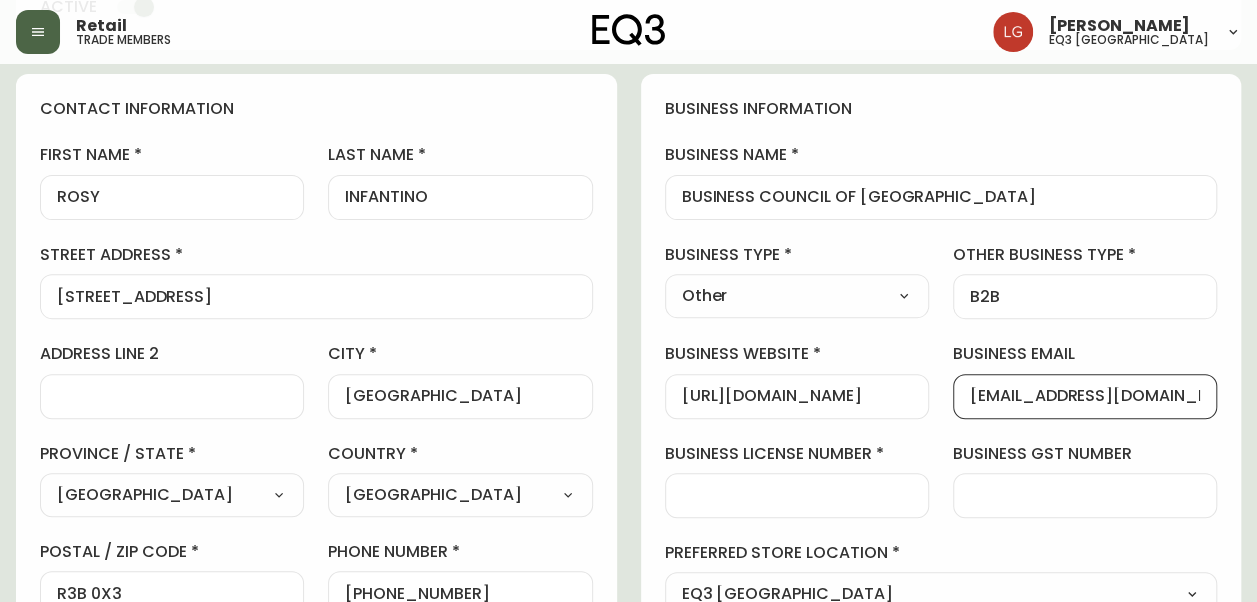 scroll, scrollTop: 0, scrollLeft: 48, axis: horizontal 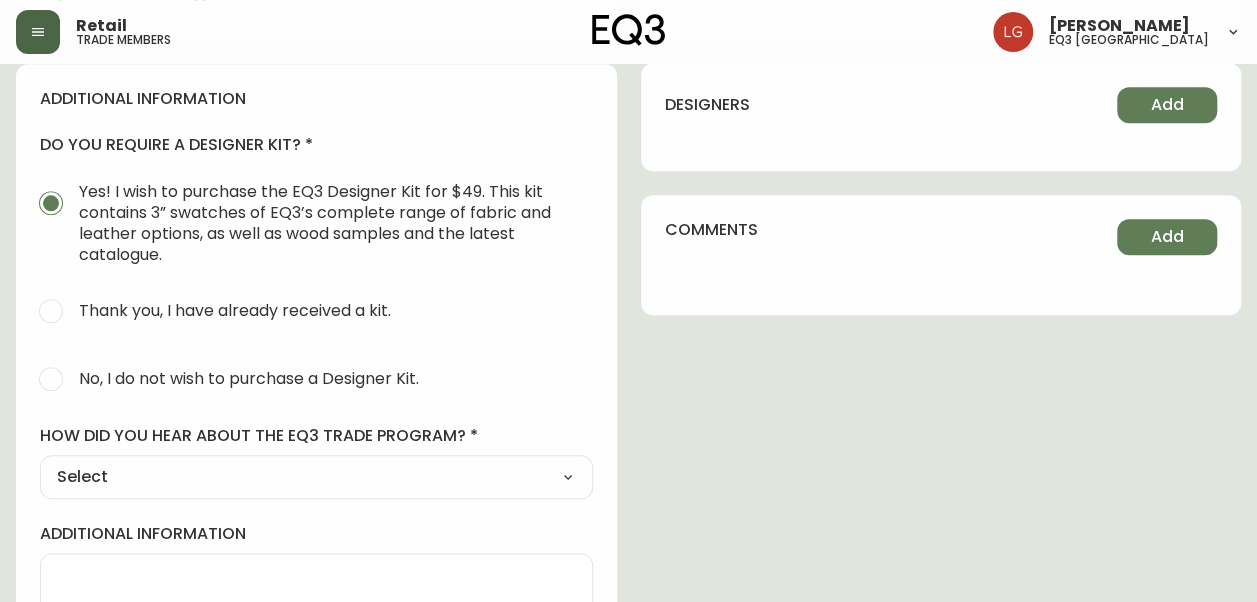 type on "[EMAIL_ADDRESS][DOMAIN_NAME]" 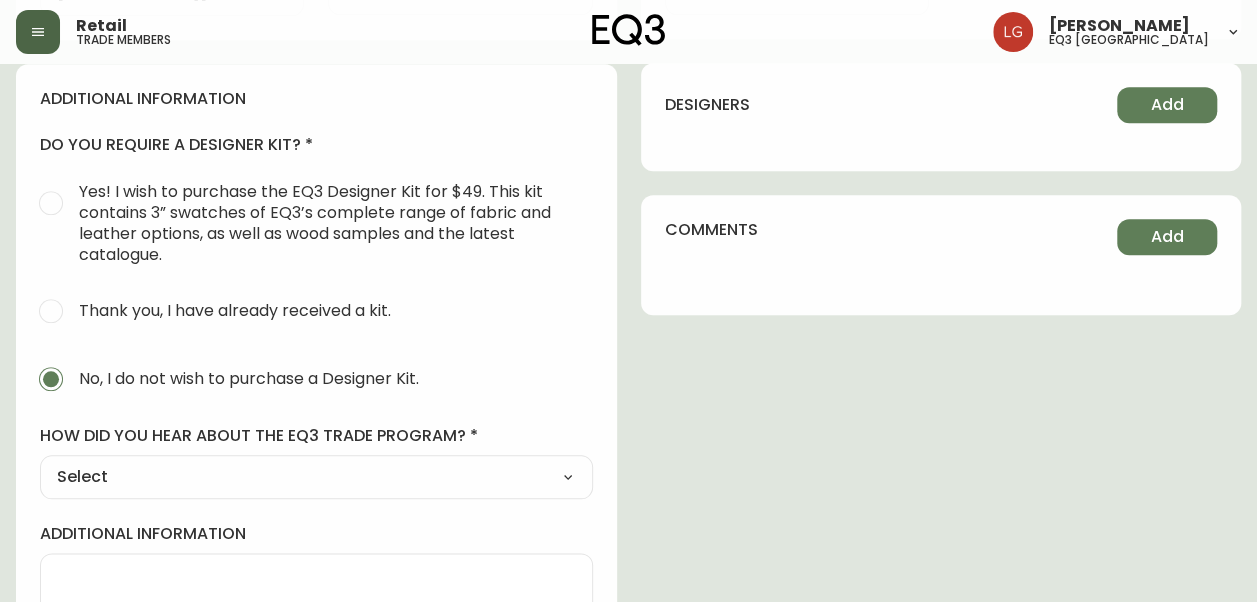click on "Select Social Media Advertisement Trade Show Outreach from a Trade Rep Other" at bounding box center [316, 477] 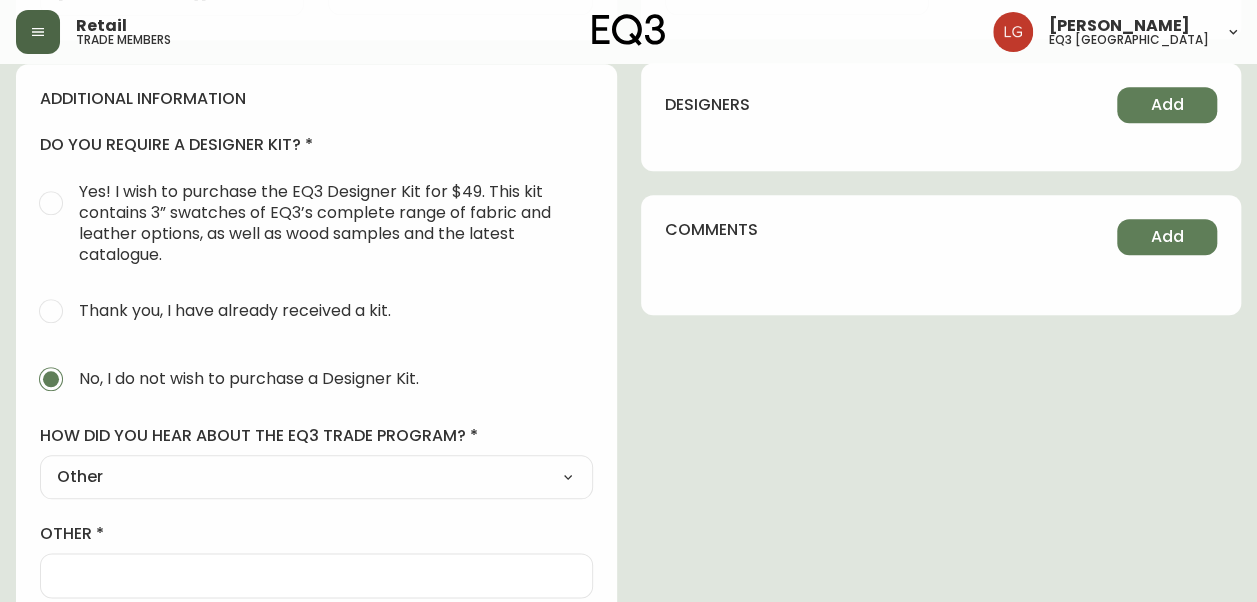 click on "other" at bounding box center [316, 575] 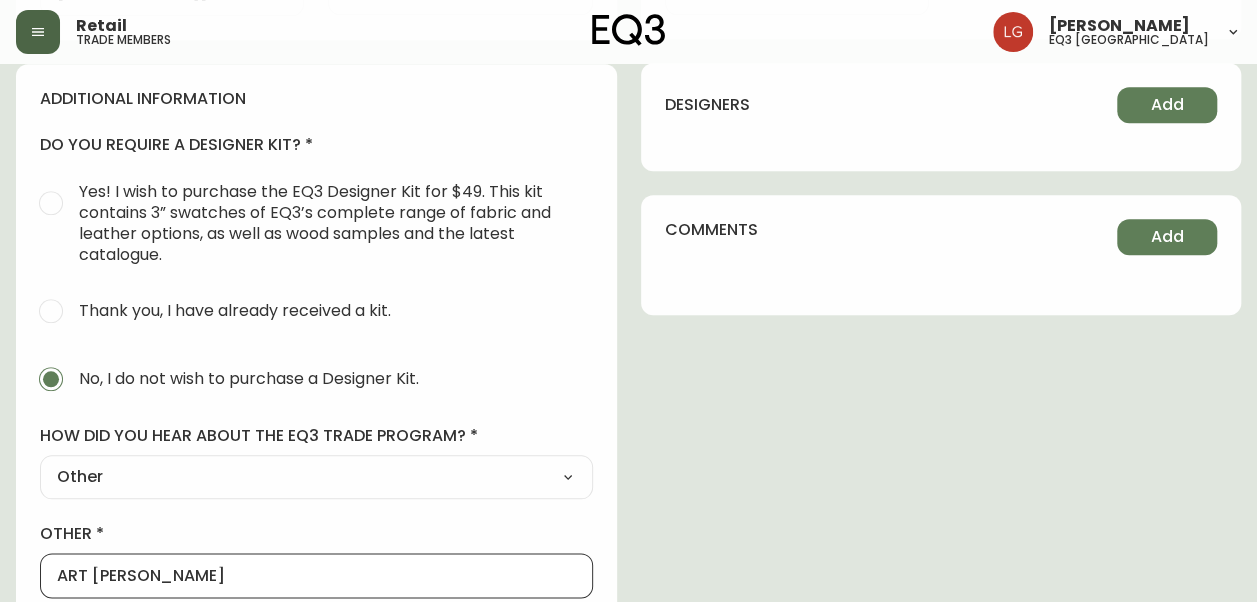type on "ART [PERSON_NAME]" 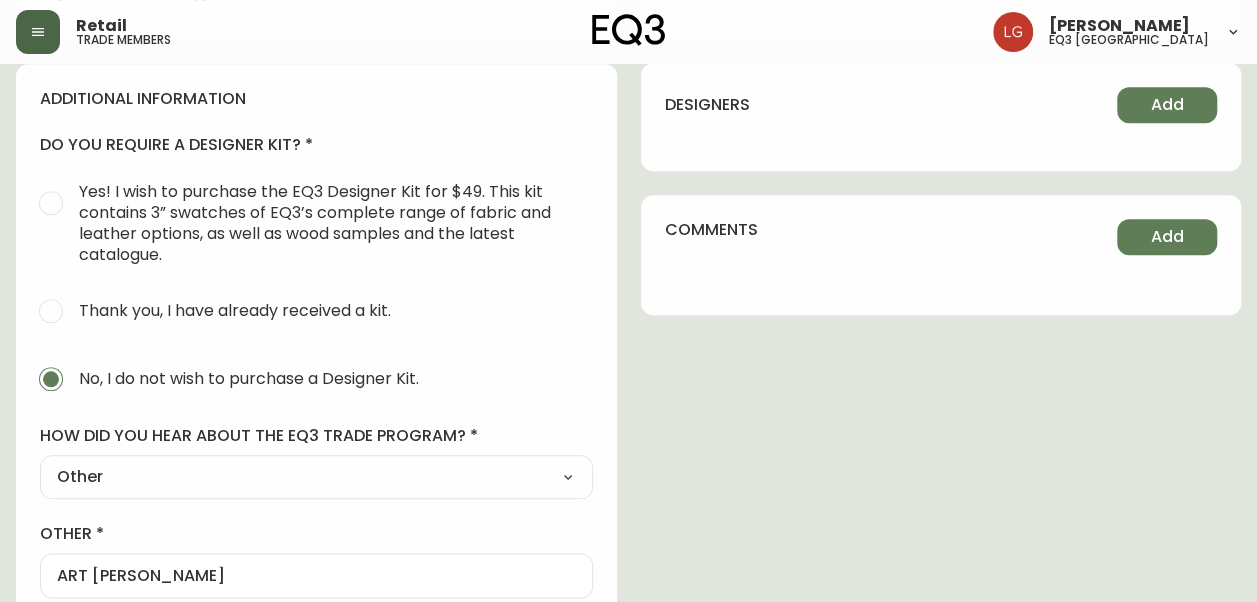 click on "contact information first name [PERSON_NAME] last name [PERSON_NAME][GEOGRAPHIC_DATA] address [STREET_ADDRESS] address line 2 city [GEOGRAPHIC_DATA] / state [GEOGRAPHIC_DATA] Select [GEOGRAPHIC_DATA] [GEOGRAPHIC_DATA] [GEOGRAPHIC_DATA] [GEOGRAPHIC_DATA] [GEOGRAPHIC_DATA] [GEOGRAPHIC_DATA] [GEOGRAPHIC_DATA] [GEOGRAPHIC_DATA] [GEOGRAPHIC_DATA] [PERSON_NAME][GEOGRAPHIC_DATA] [GEOGRAPHIC_DATA] [GEOGRAPHIC_DATA] [GEOGRAPHIC_DATA] country [GEOGRAPHIC_DATA] Select [GEOGRAPHIC_DATA] [GEOGRAPHIC_DATA] postal / zip code R3B 0X3 phone number [PHONE_NUMBER] email [EMAIL_ADDRESS][DOMAIN_NAME] locale CA_EN Select CA_EN [GEOGRAPHIC_DATA] US_EN additional information do you require a designer kit? Yes! I wish to purchase the EQ3 Designer Kit for $49. This kit contains 3” swatches of EQ3’s complete range of fabric and leather options, as well as wood samples and the latest catalogue. Thank you, I have already received a kit. No, I do not wish to purchase a Designer Kit. how did you hear about the eq3 trade program? Other Select Social Media Advertisement Trade Show Outreach from a Trade Rep Other other ART [PERSON_NAME] additional information business information B2B" at bounding box center [628, 88] 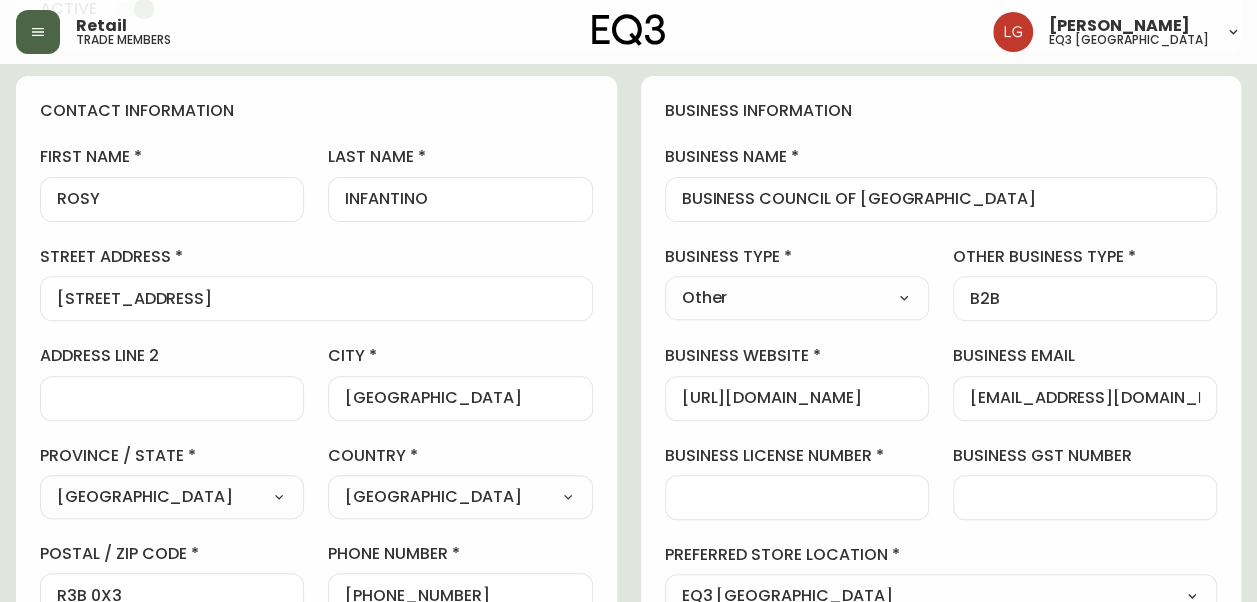 scroll, scrollTop: 196, scrollLeft: 0, axis: vertical 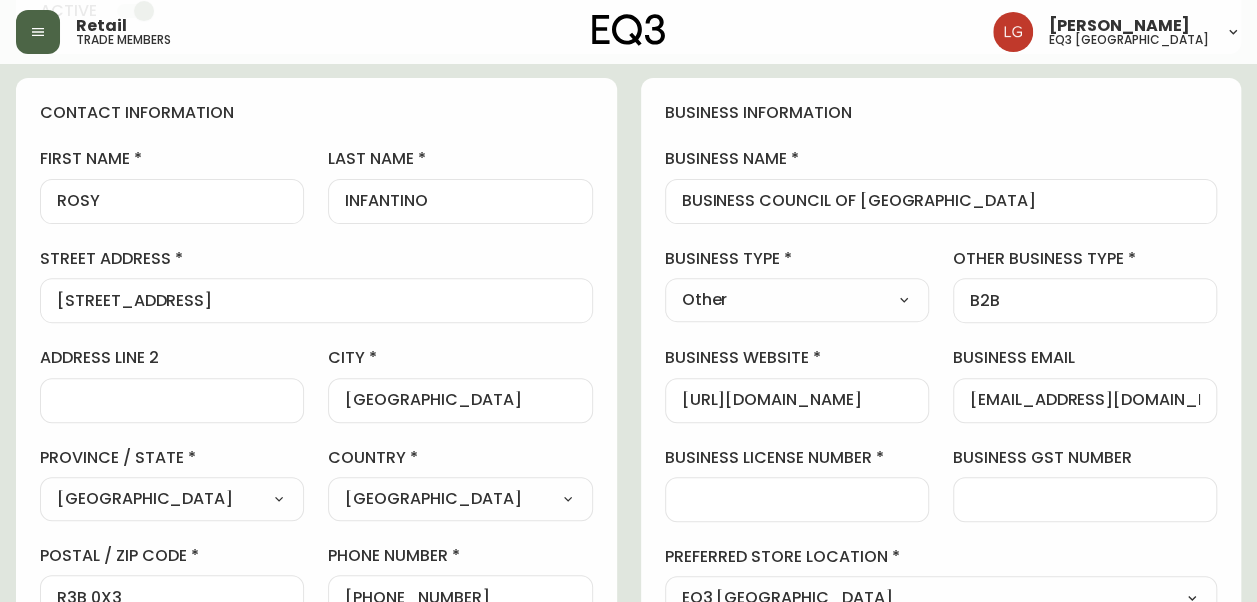 click on "business license number" at bounding box center [797, 484] 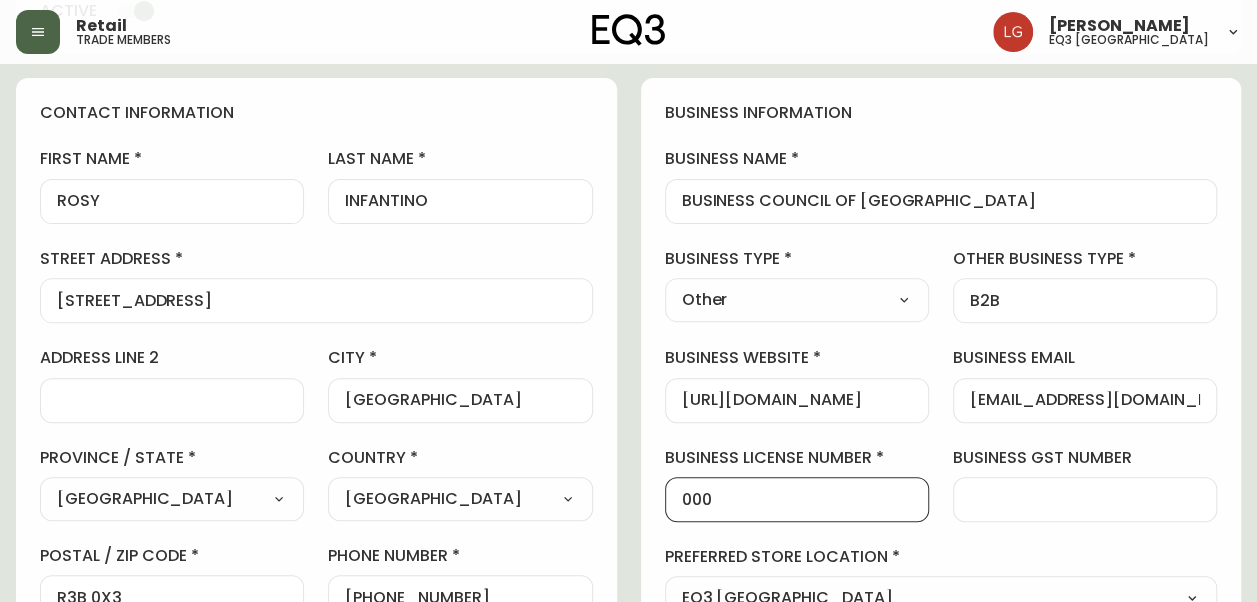 type on "000" 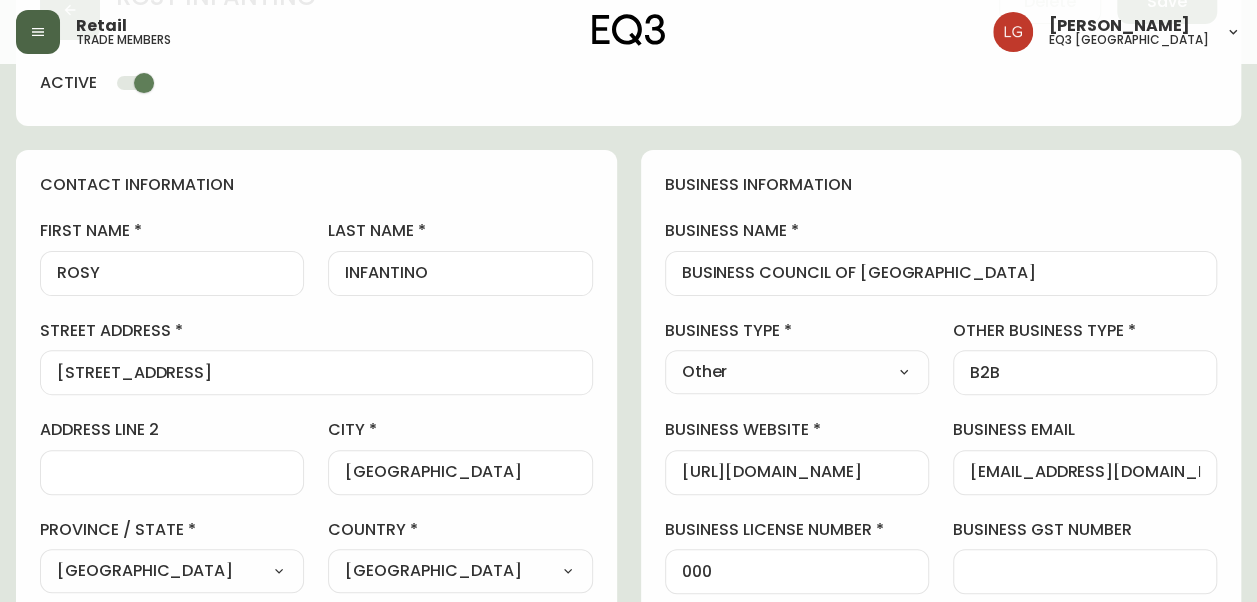 scroll, scrollTop: 0, scrollLeft: 0, axis: both 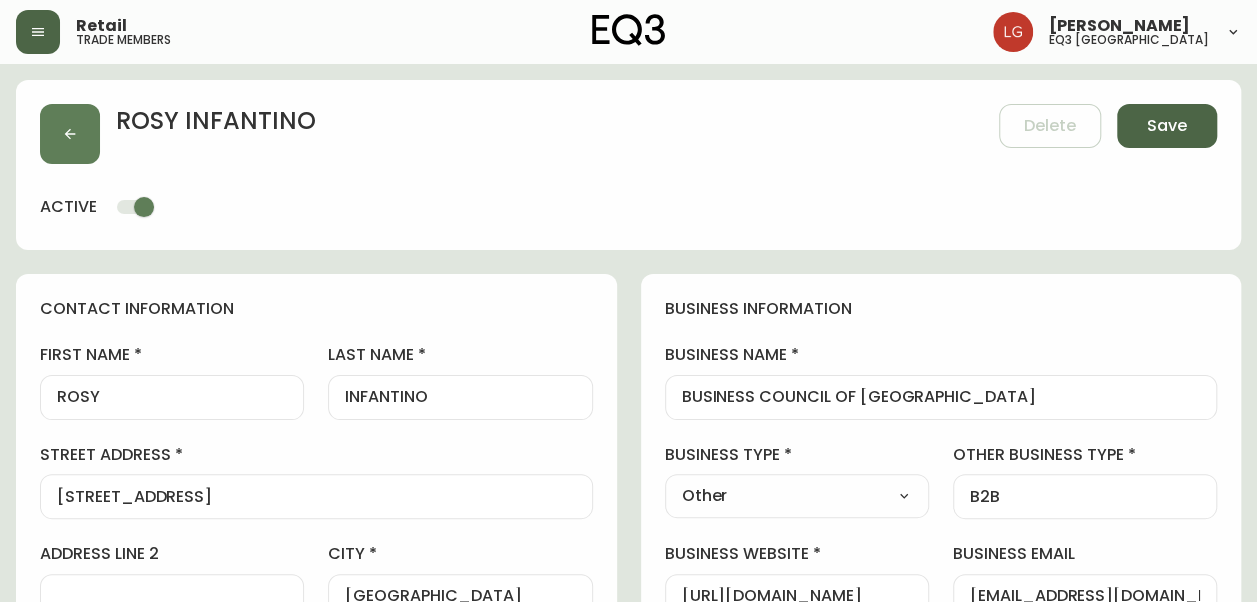 click on "Save" at bounding box center (1167, 126) 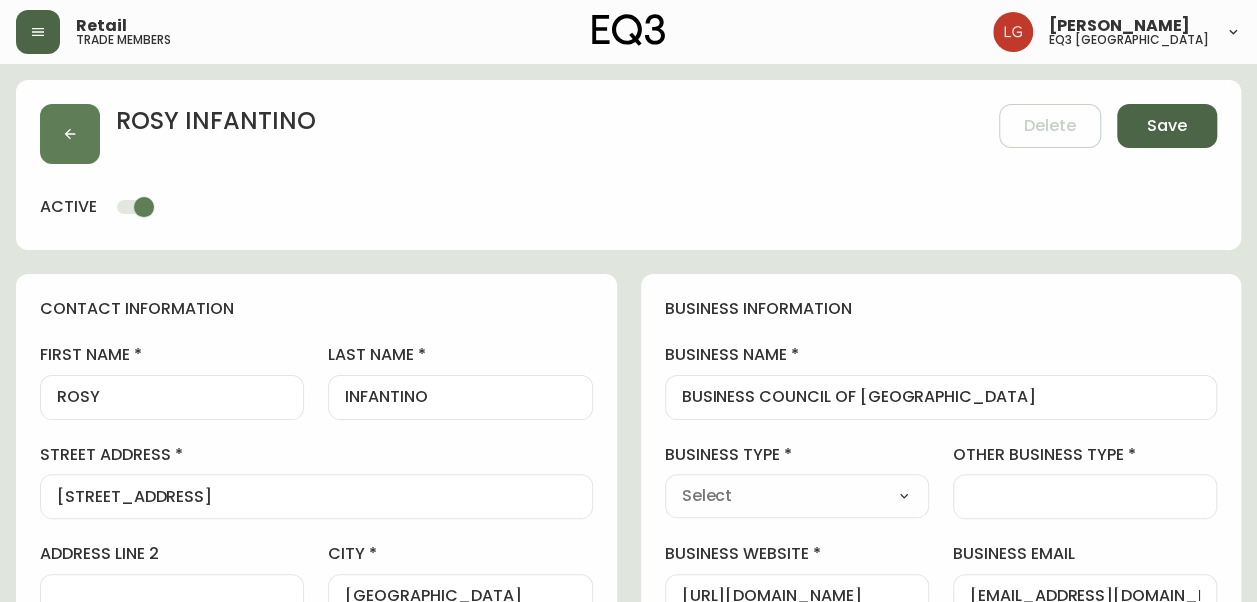 type on "[PHONE_NUMBER]" 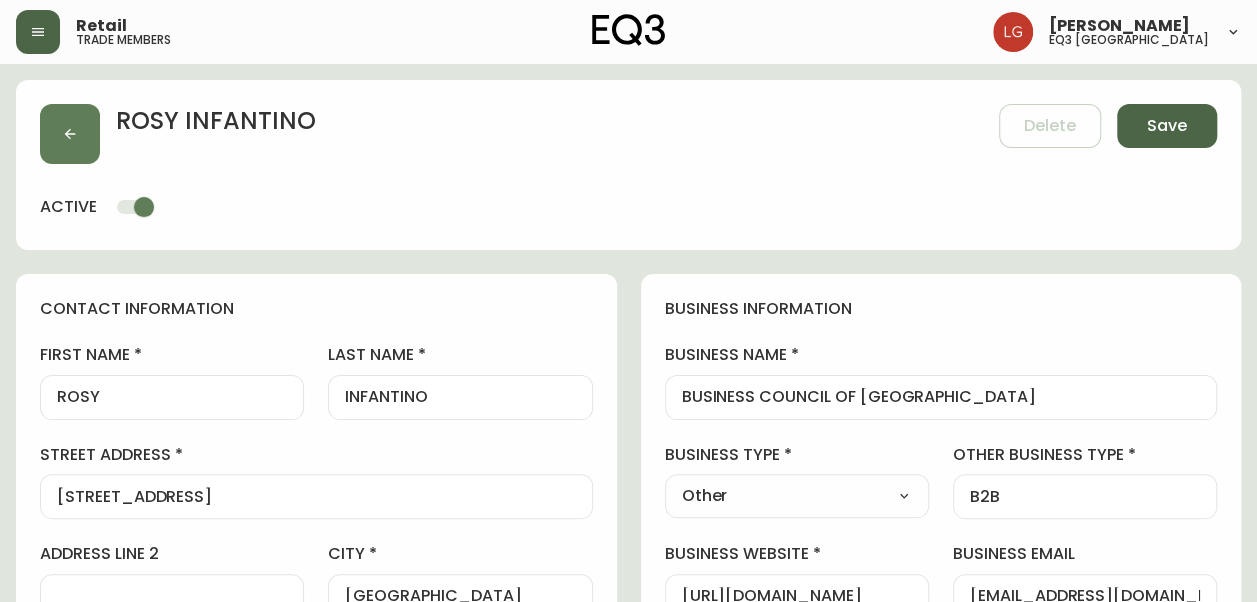 select on "Other" 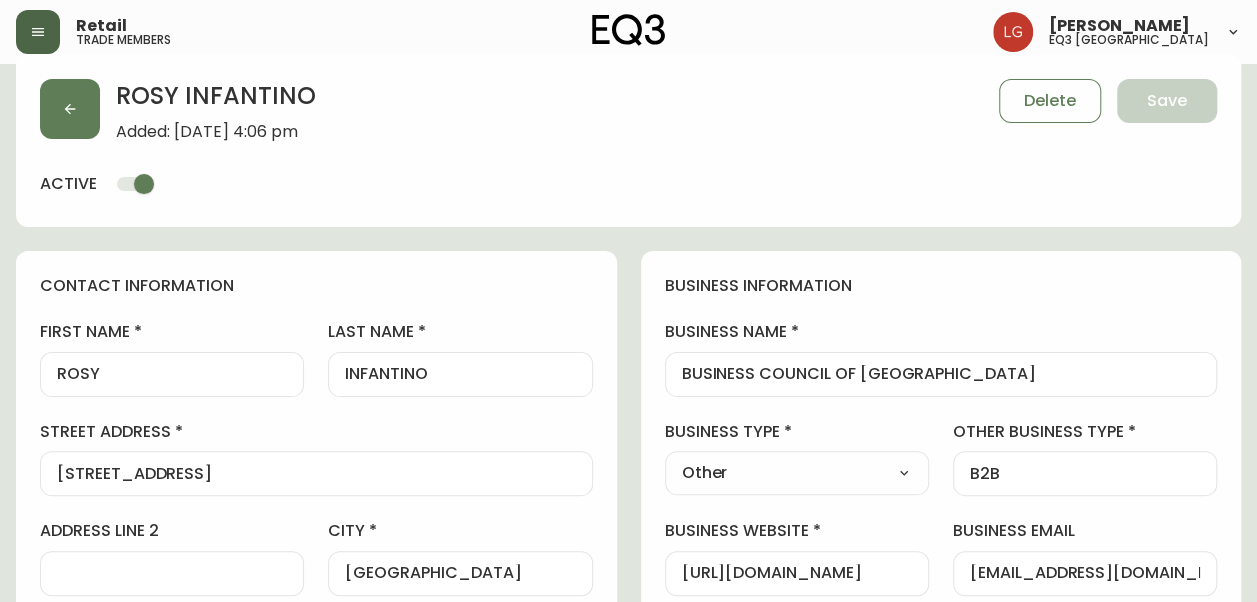 scroll, scrollTop: 0, scrollLeft: 0, axis: both 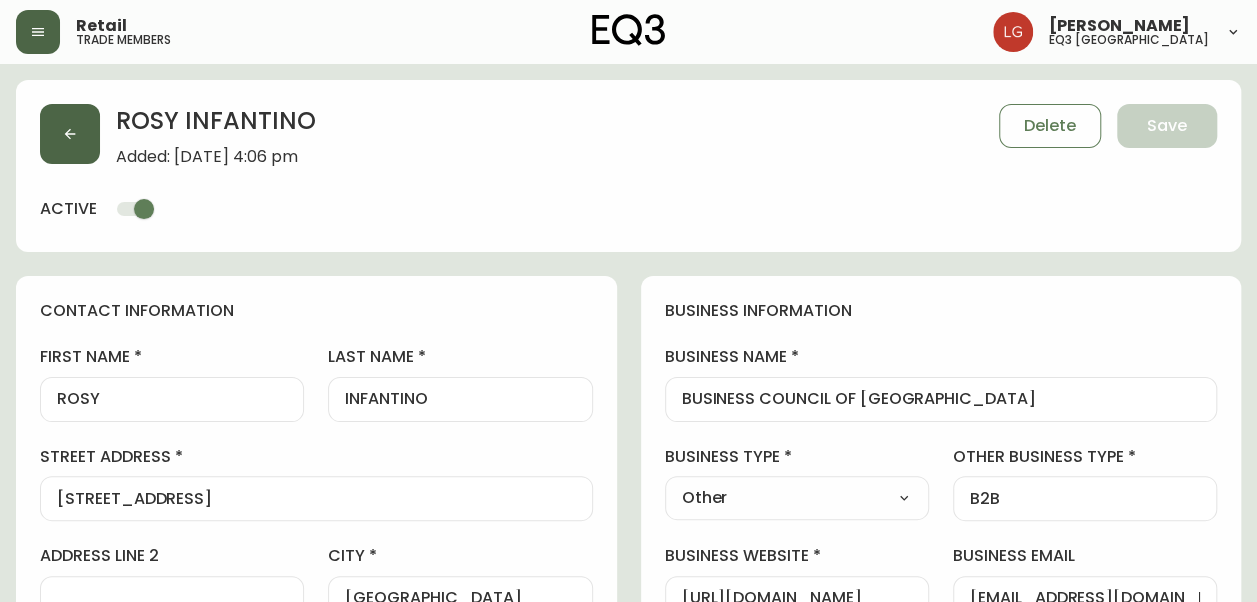 click 